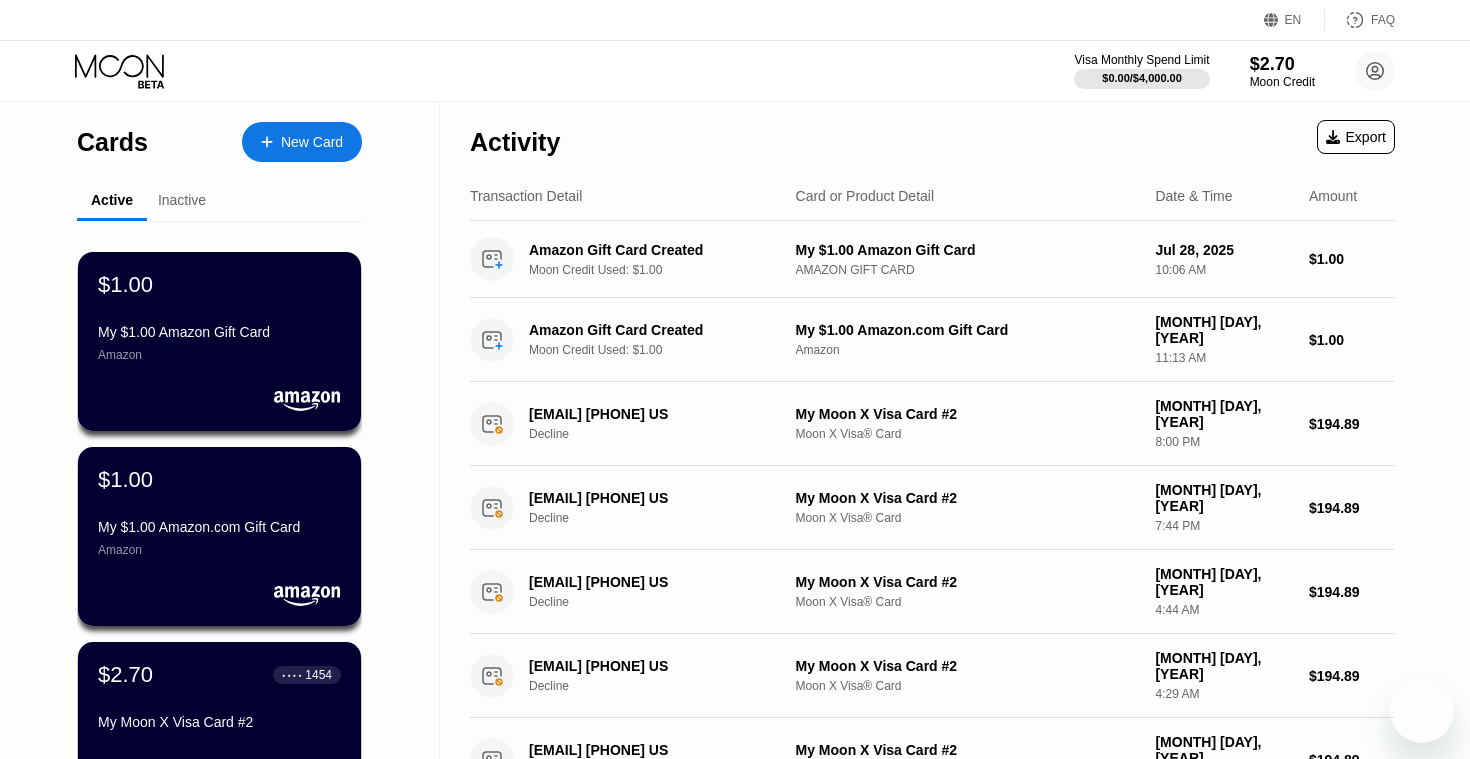 scroll, scrollTop: 0, scrollLeft: 0, axis: both 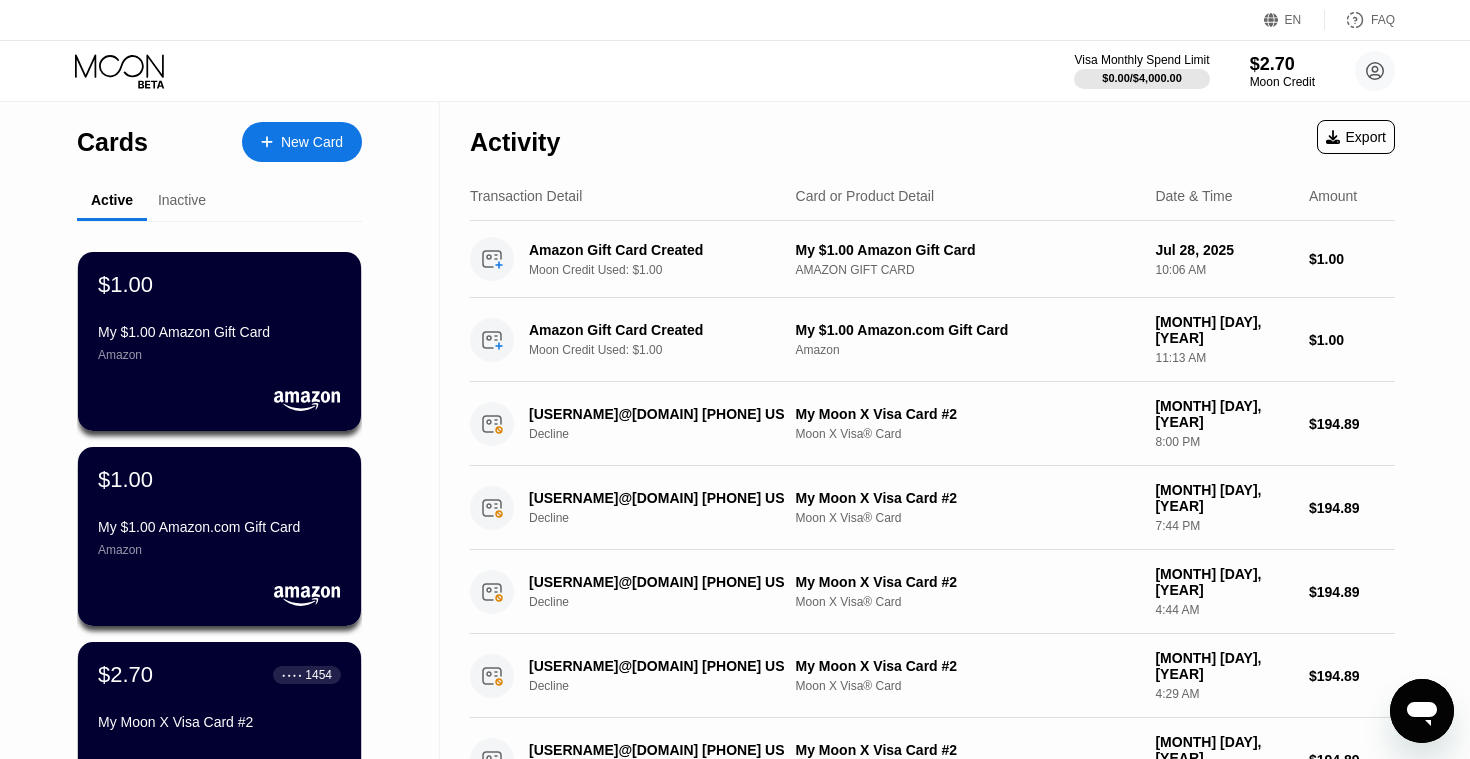 click 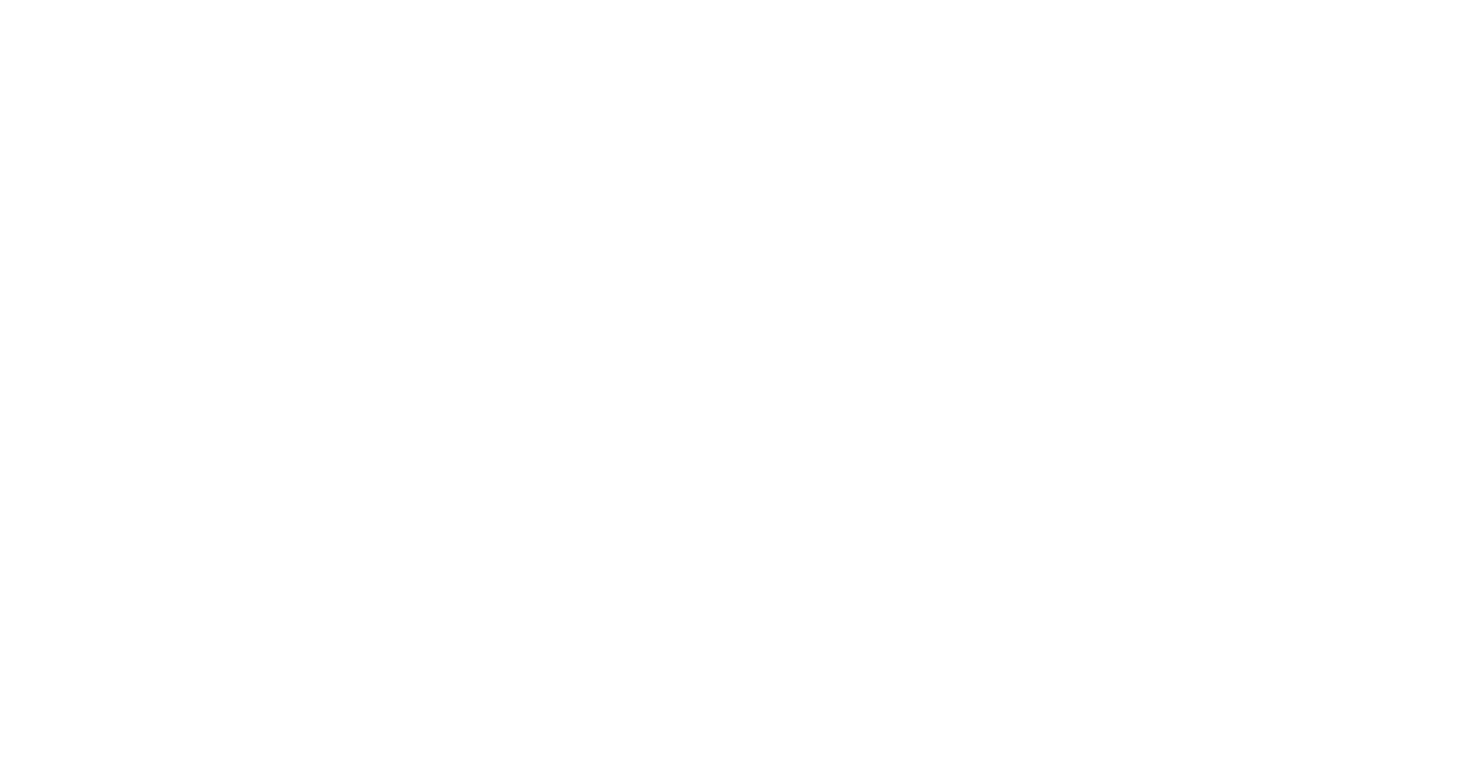 scroll, scrollTop: 0, scrollLeft: 0, axis: both 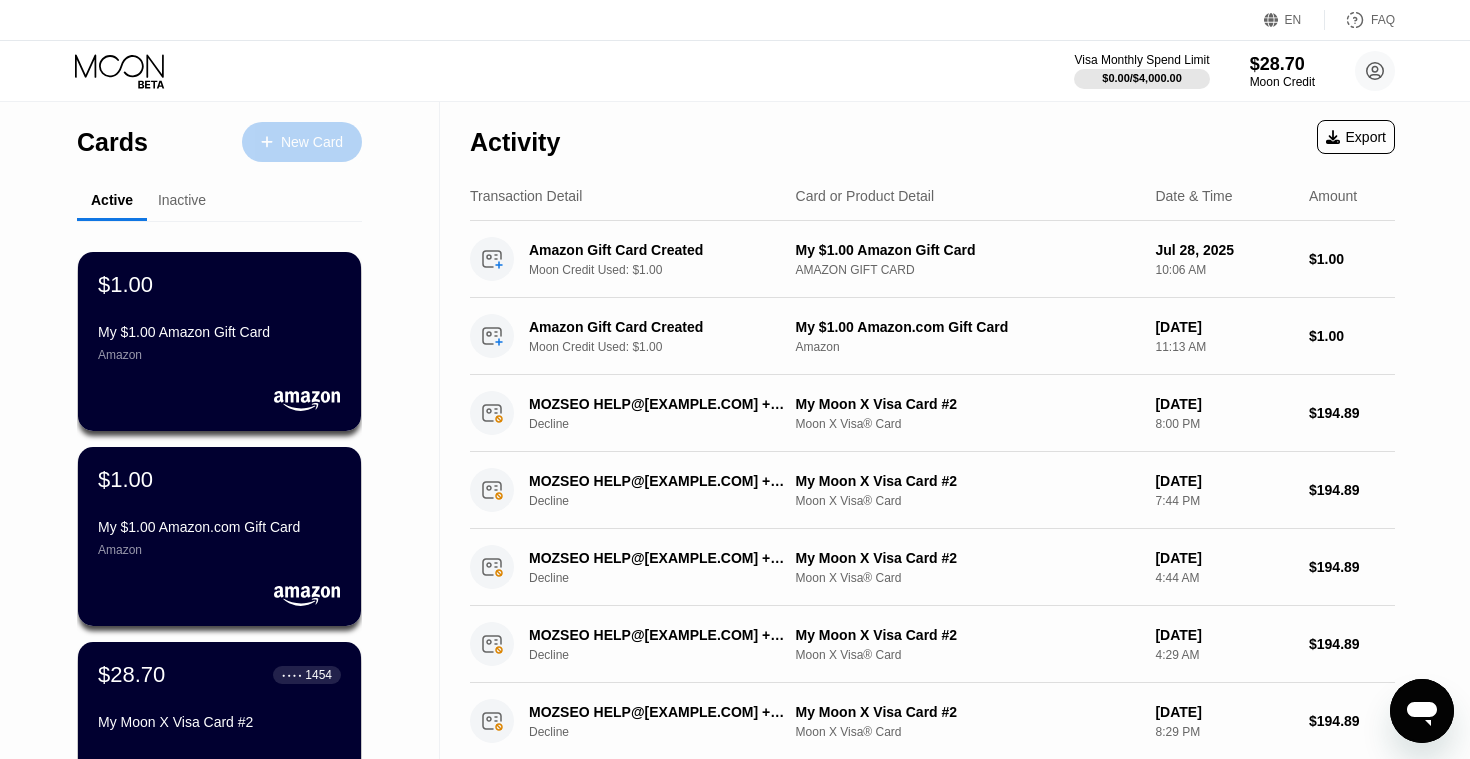 click on "New Card" at bounding box center (312, 142) 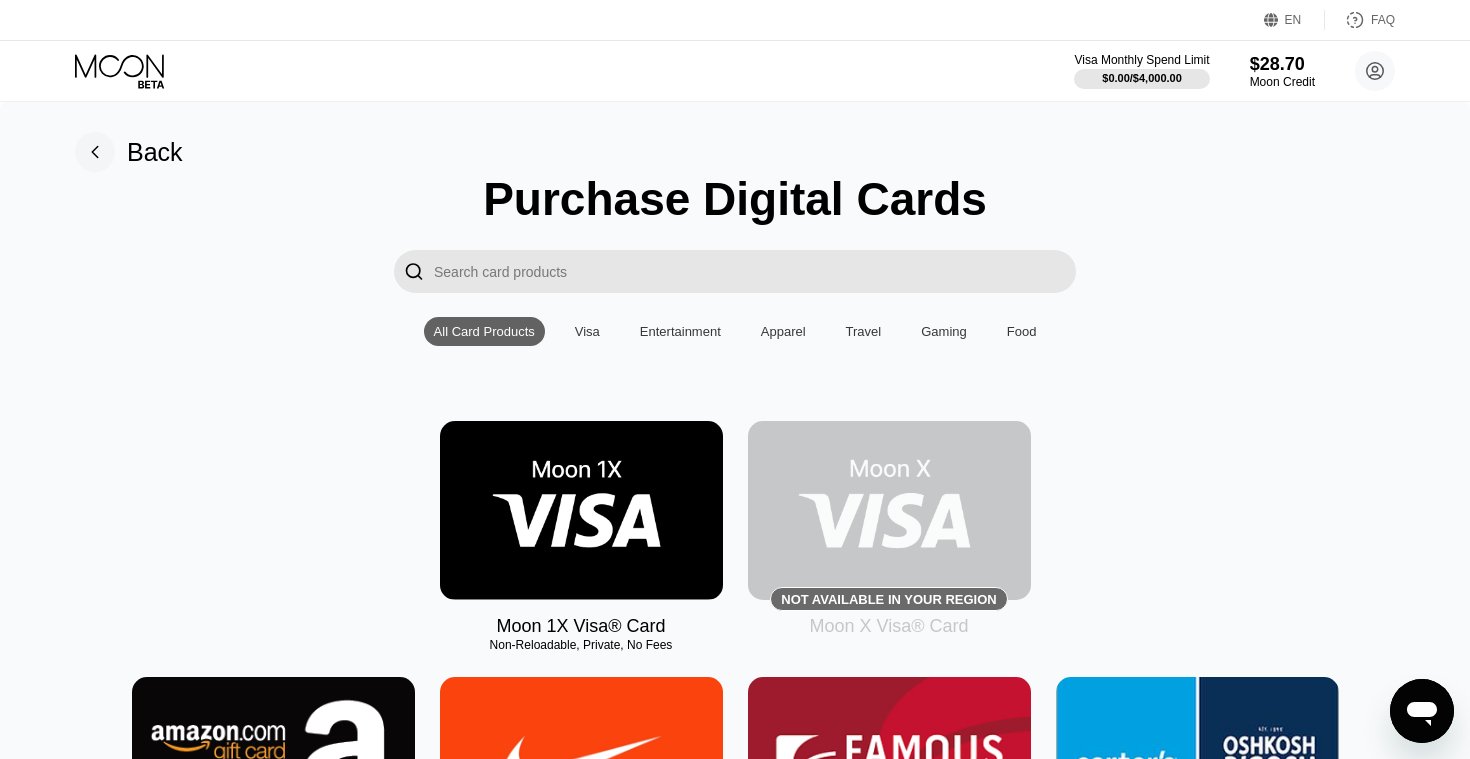 click at bounding box center (755, 271) 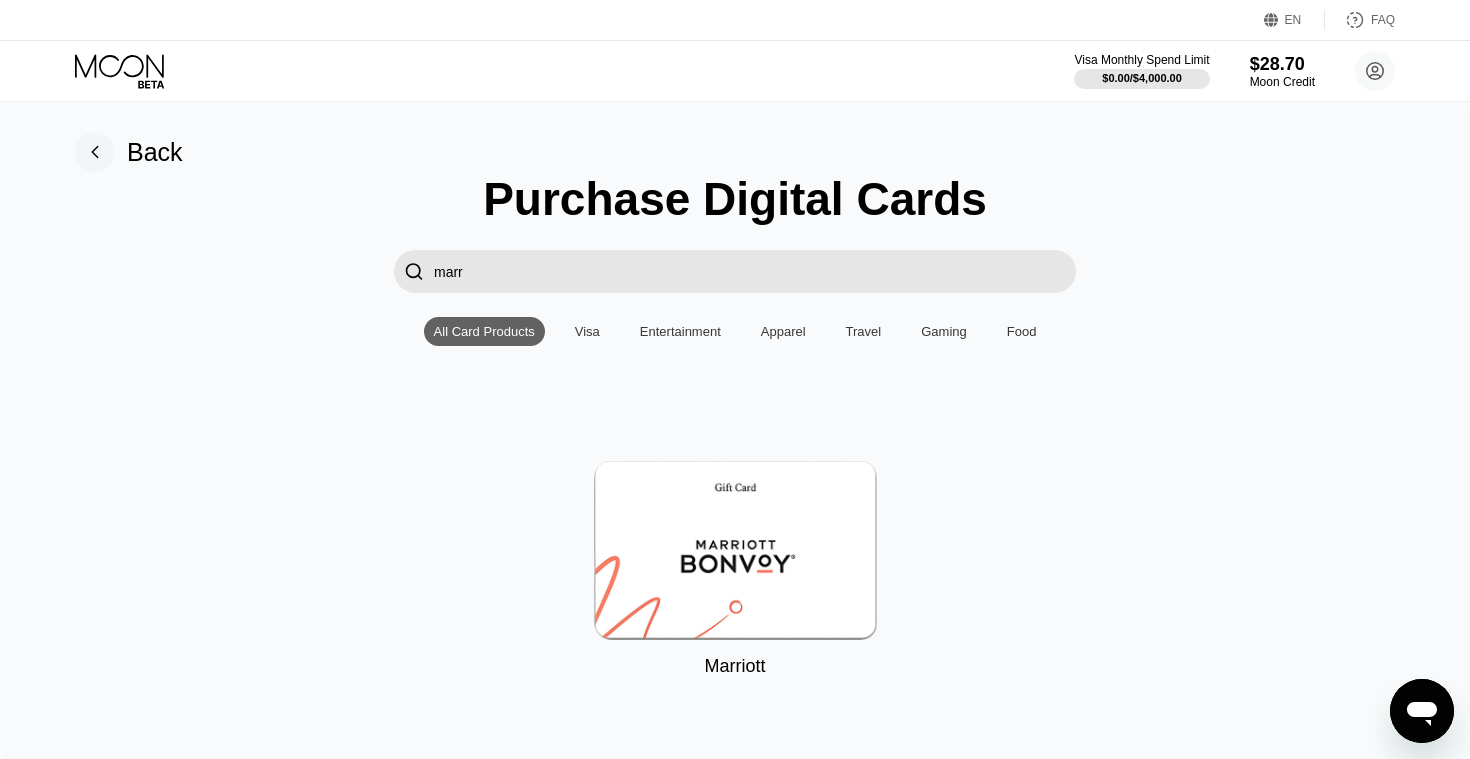 type on "marr" 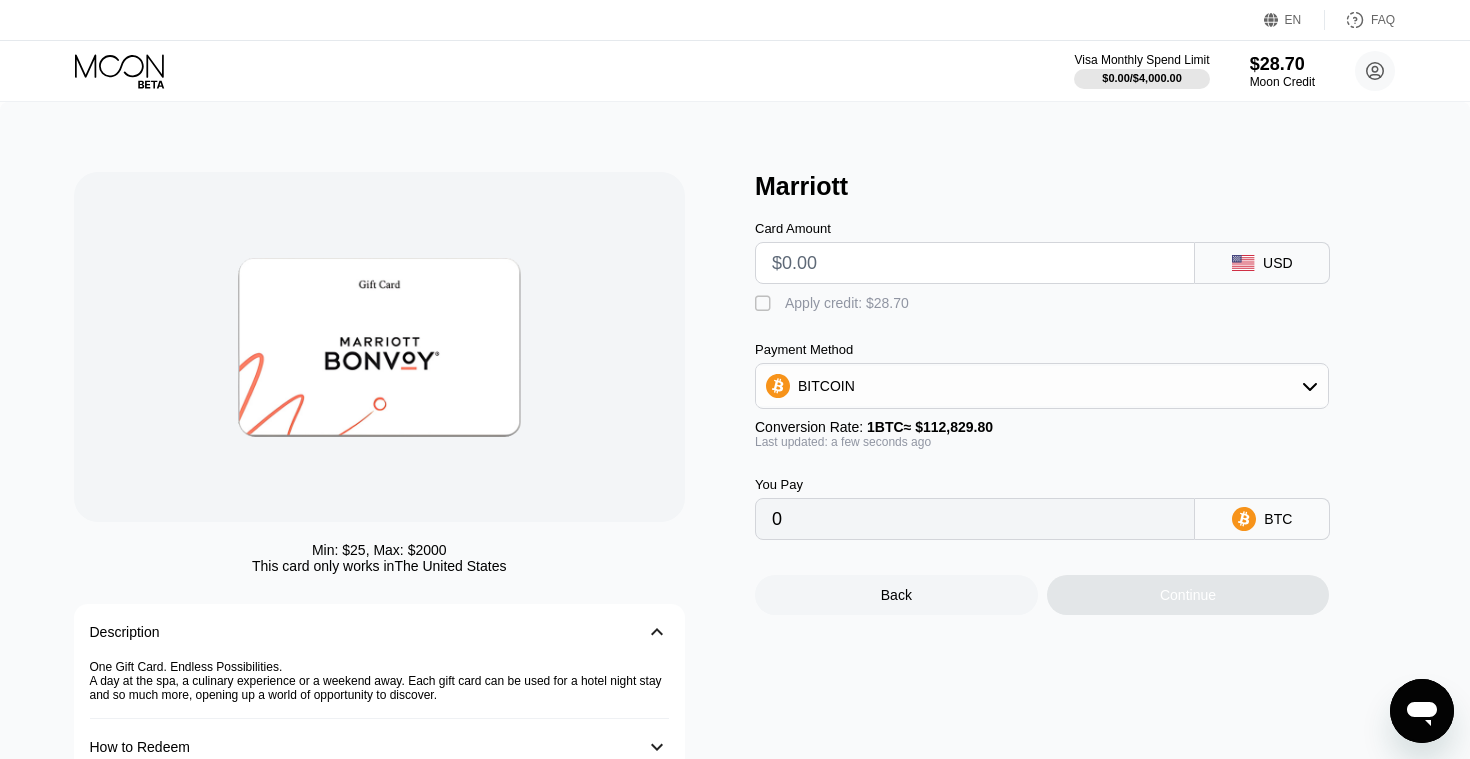 click at bounding box center [975, 263] 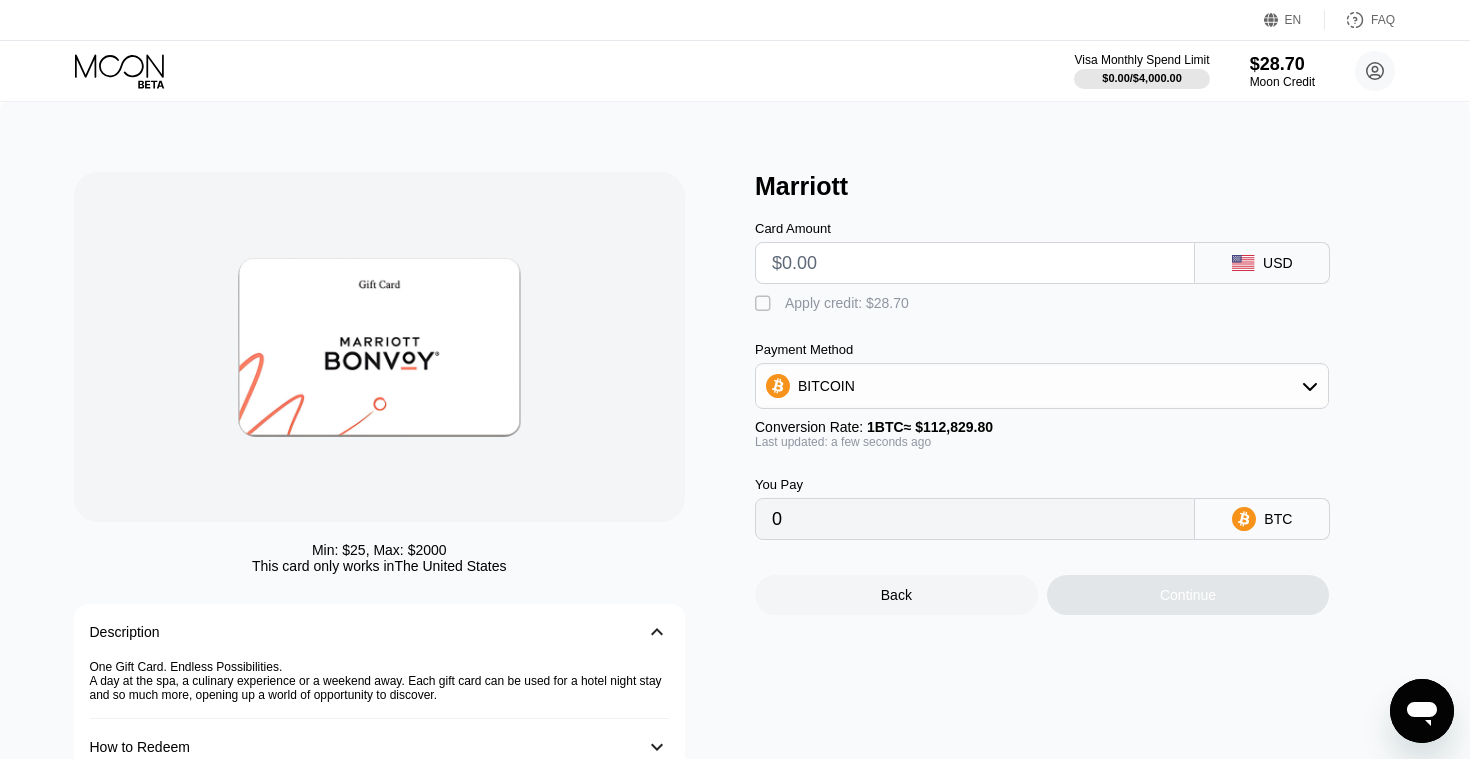 type on "$2" 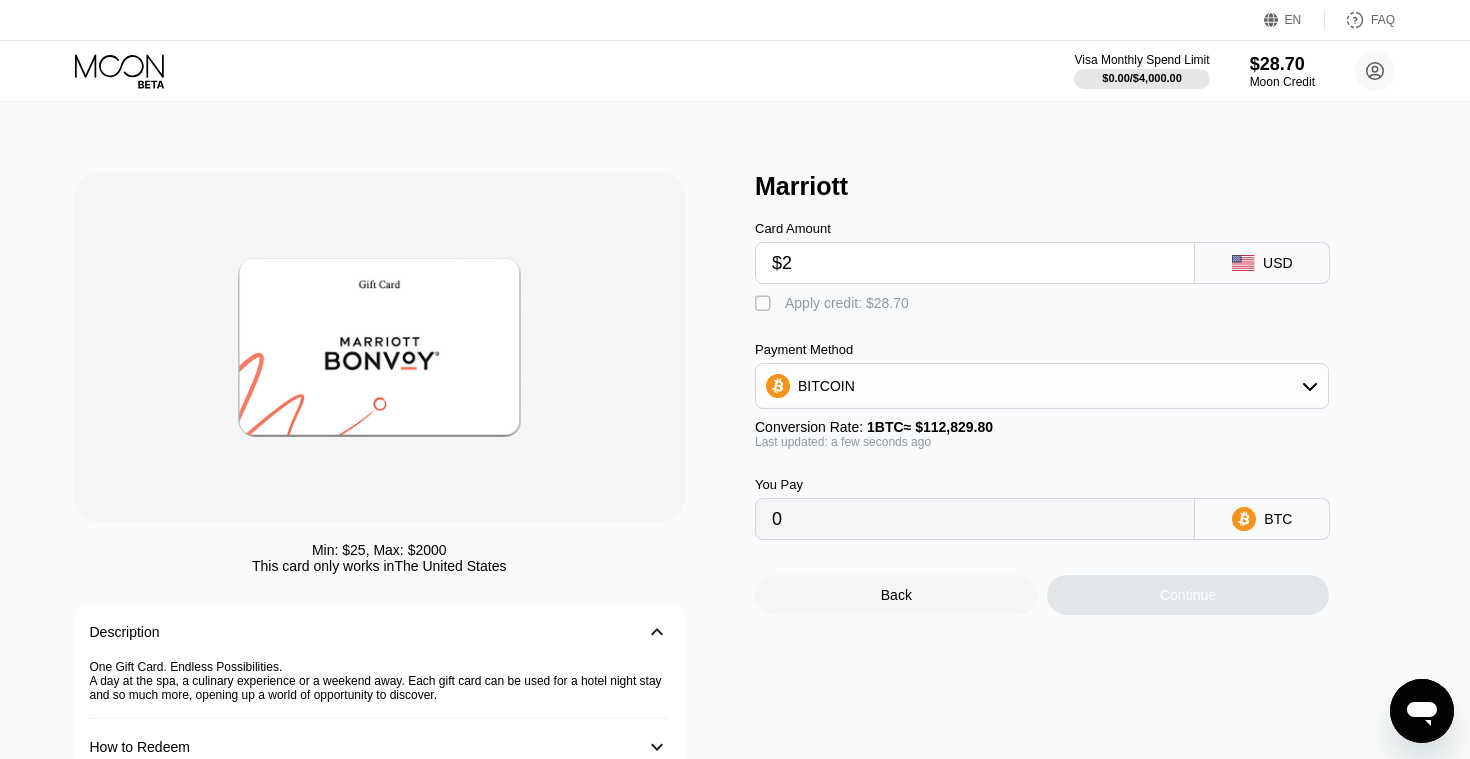 type on "0.00001773" 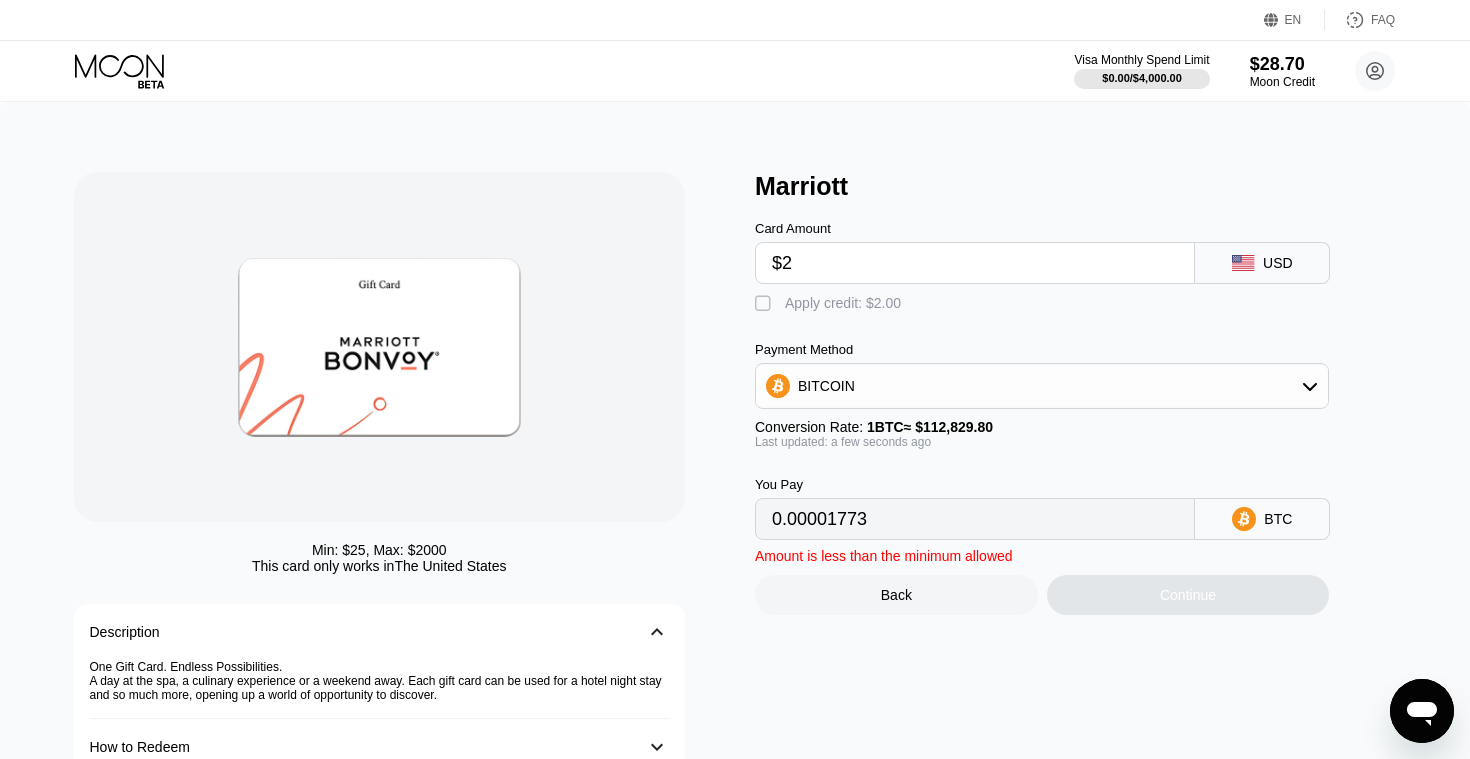 type on "$25" 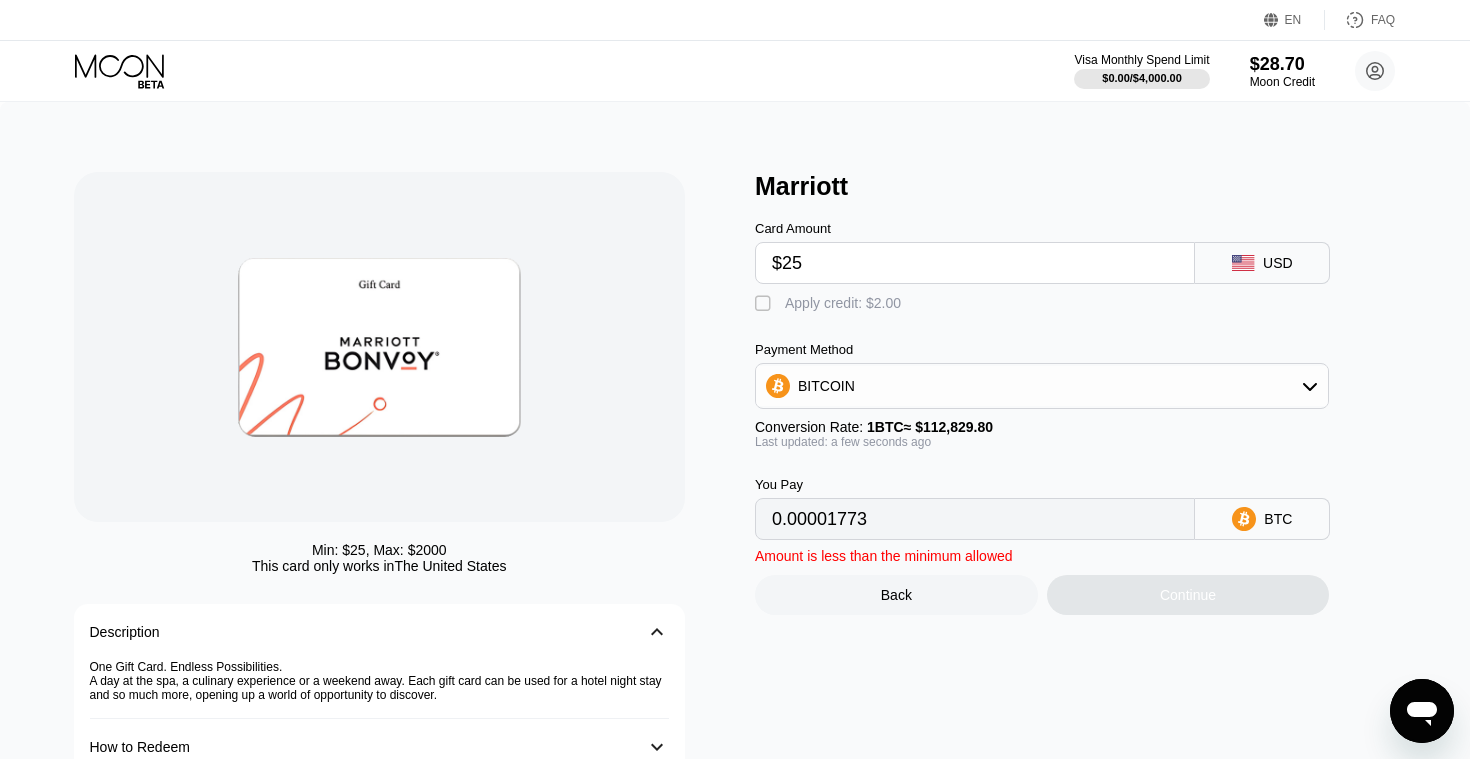 type on "0.00022158" 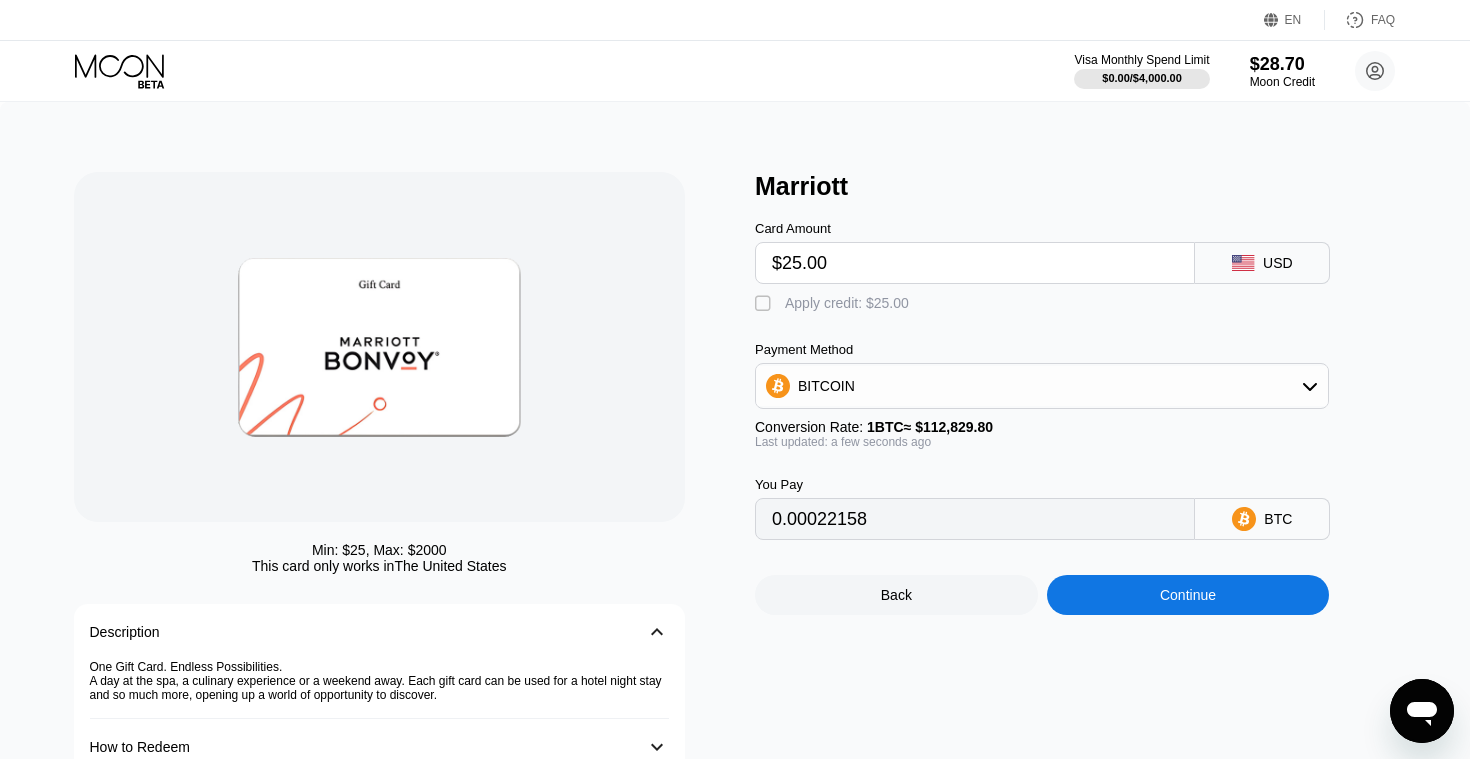 type on "$25.00" 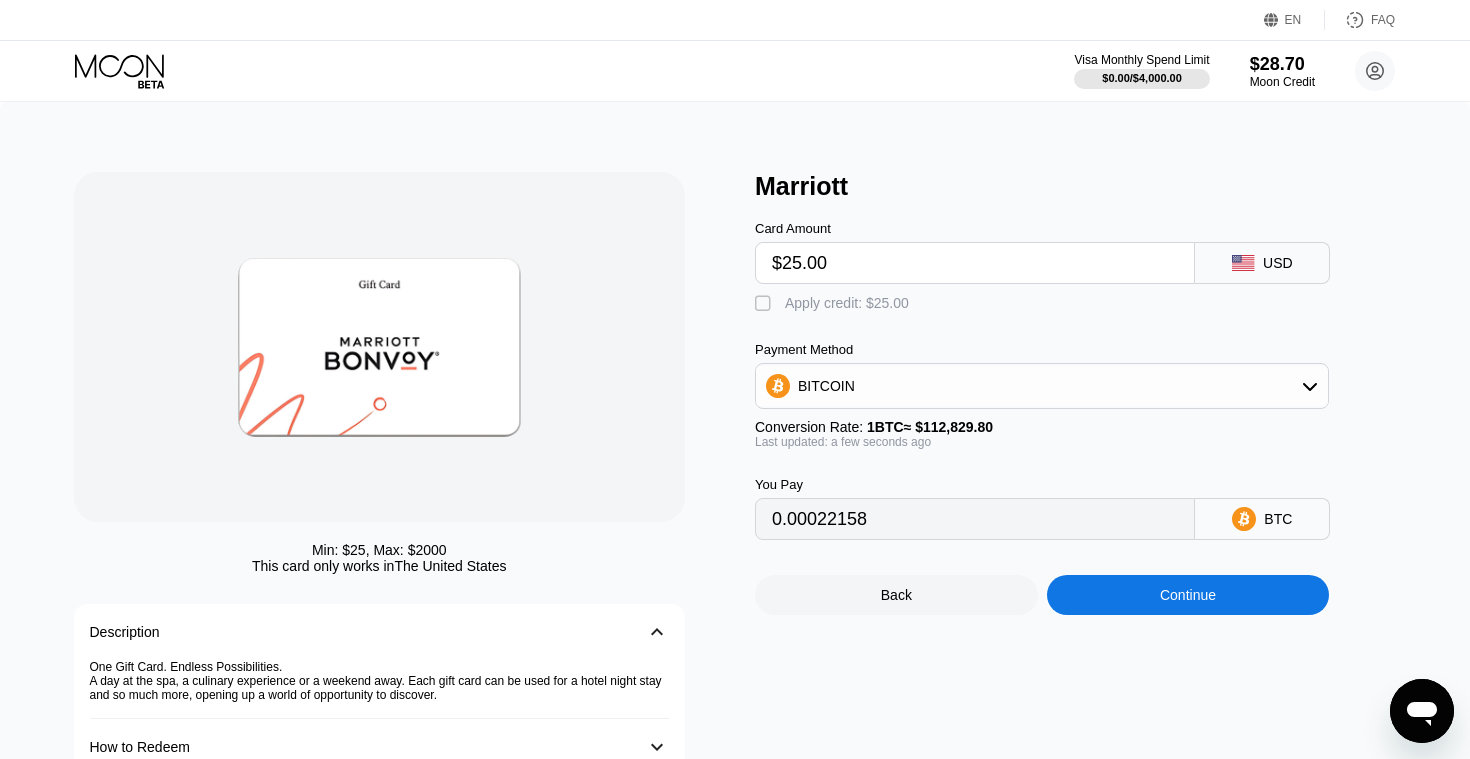 type on "0" 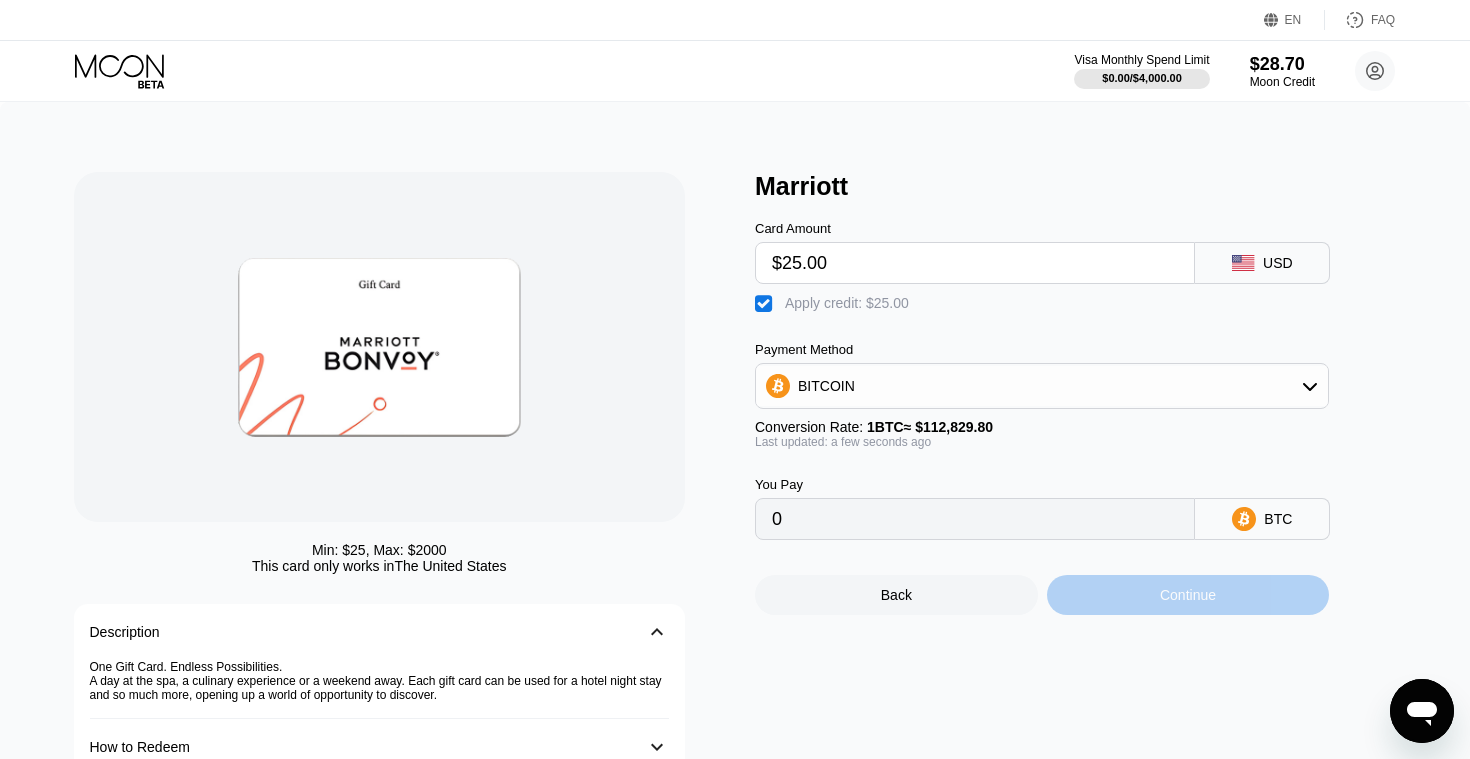 click on "Continue" at bounding box center (1188, 595) 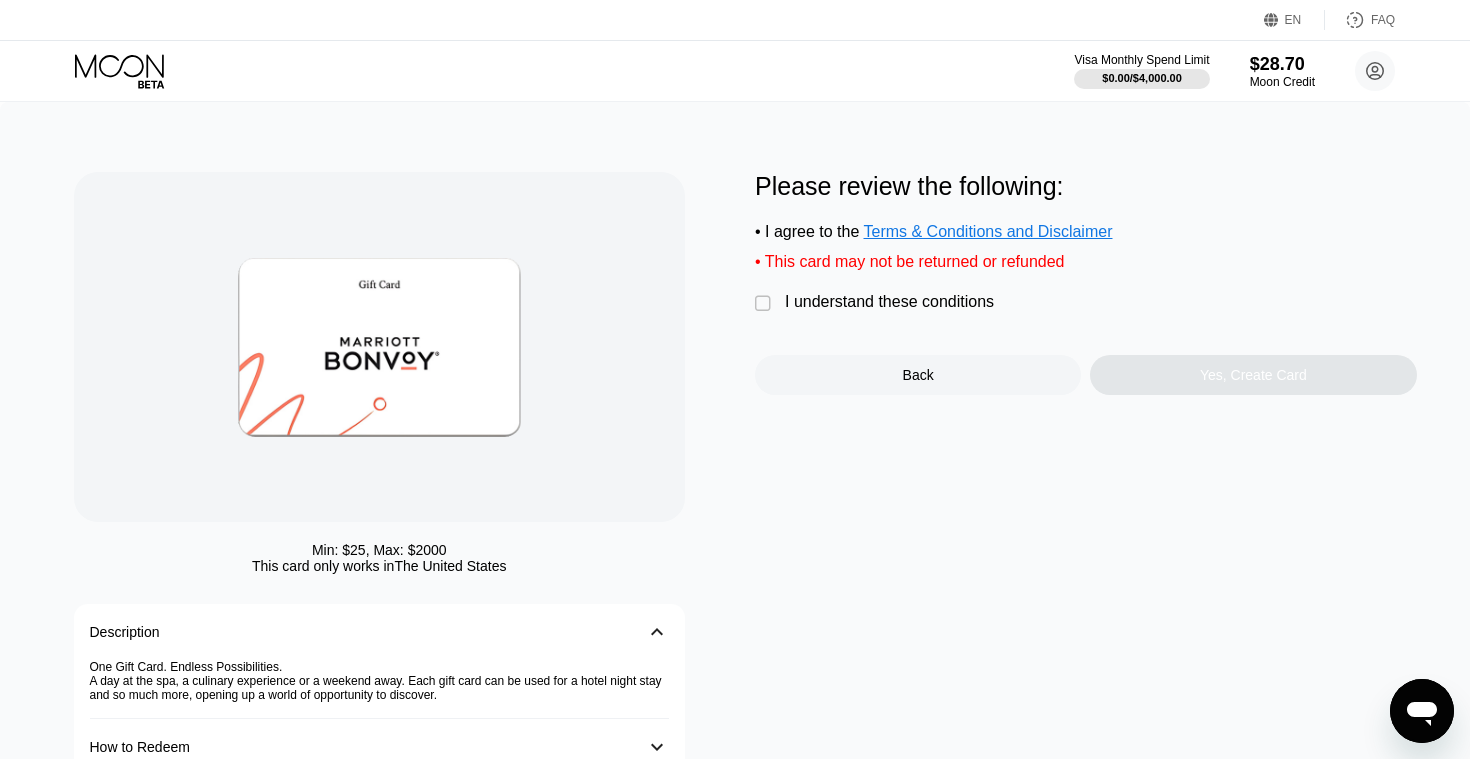 click on "" at bounding box center (765, 304) 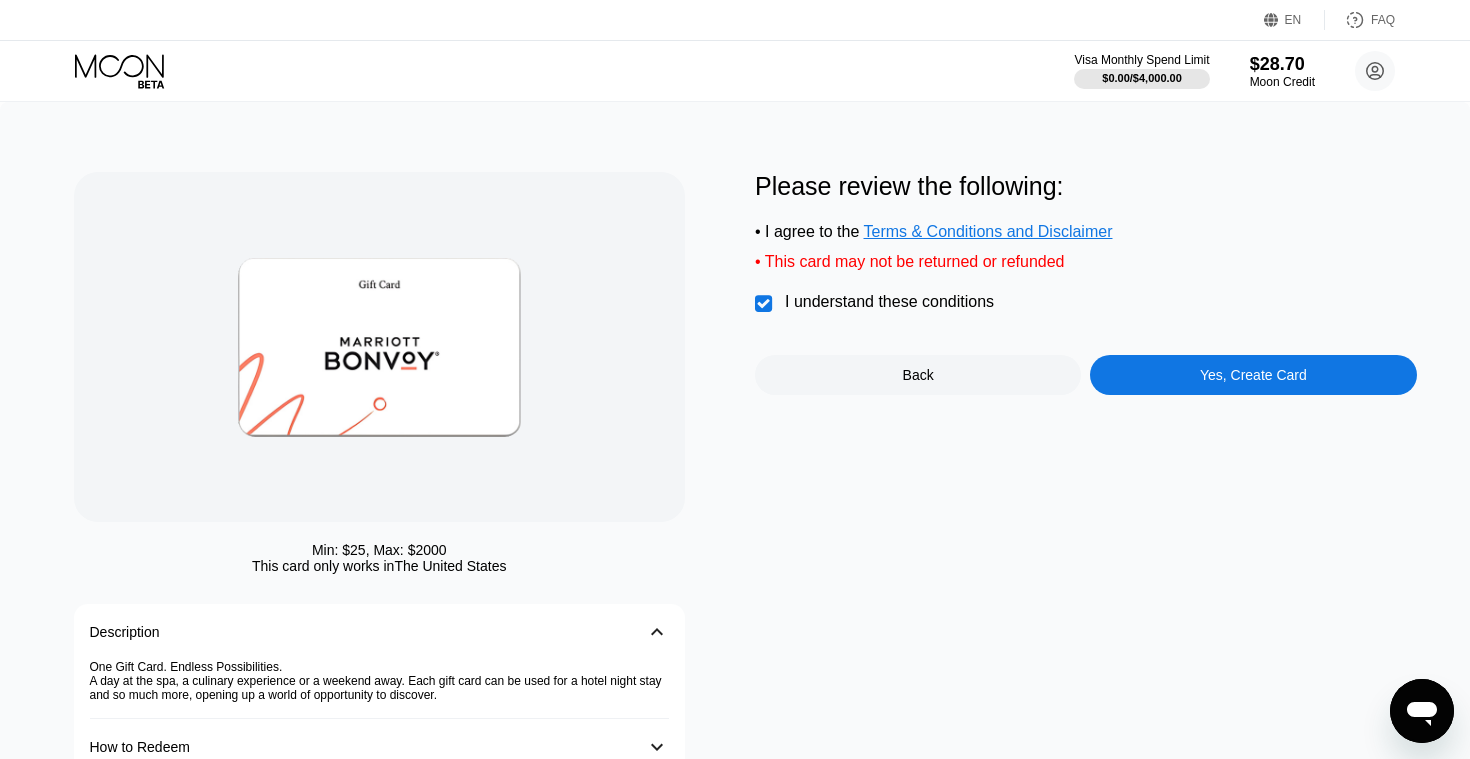 click on "Yes, Create Card" at bounding box center [1253, 375] 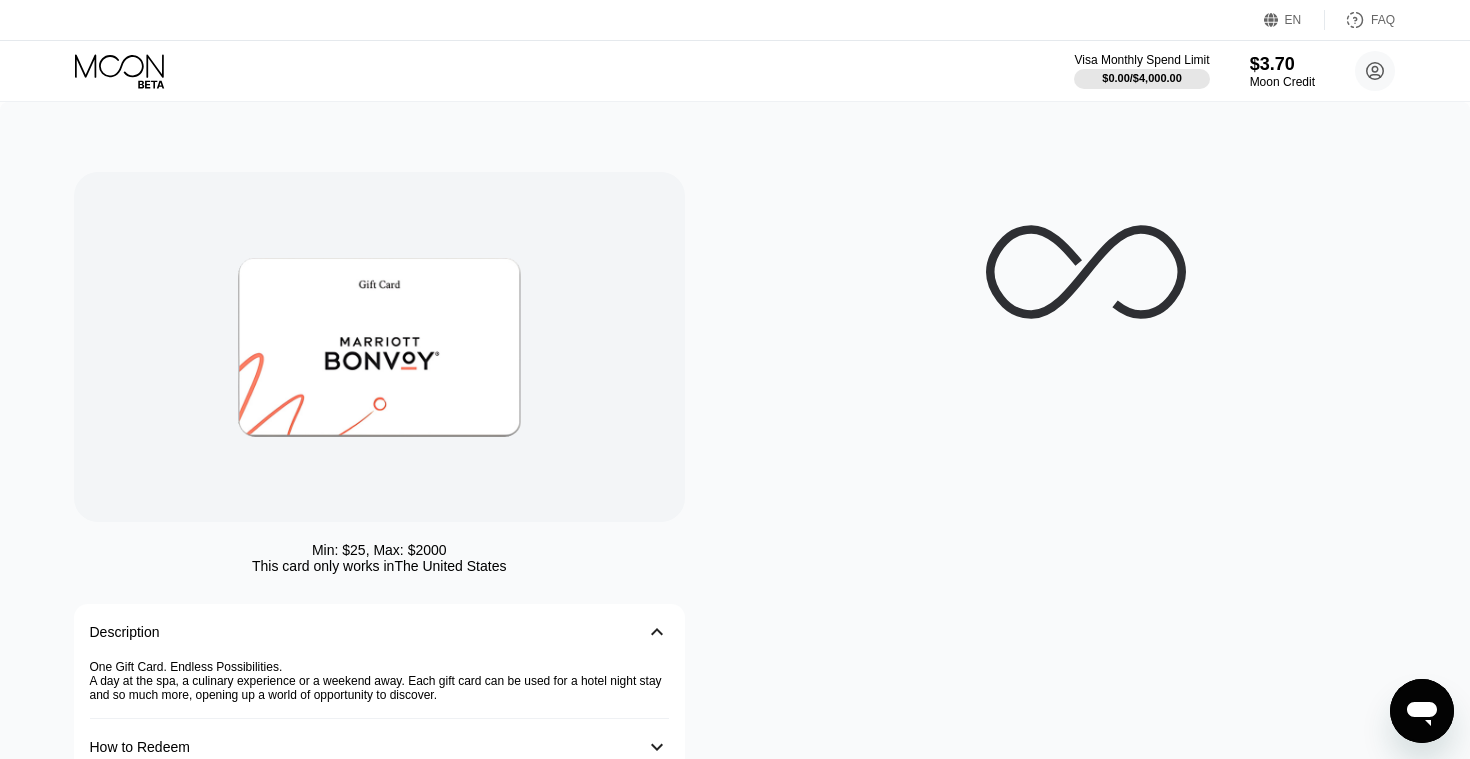scroll, scrollTop: 37, scrollLeft: 0, axis: vertical 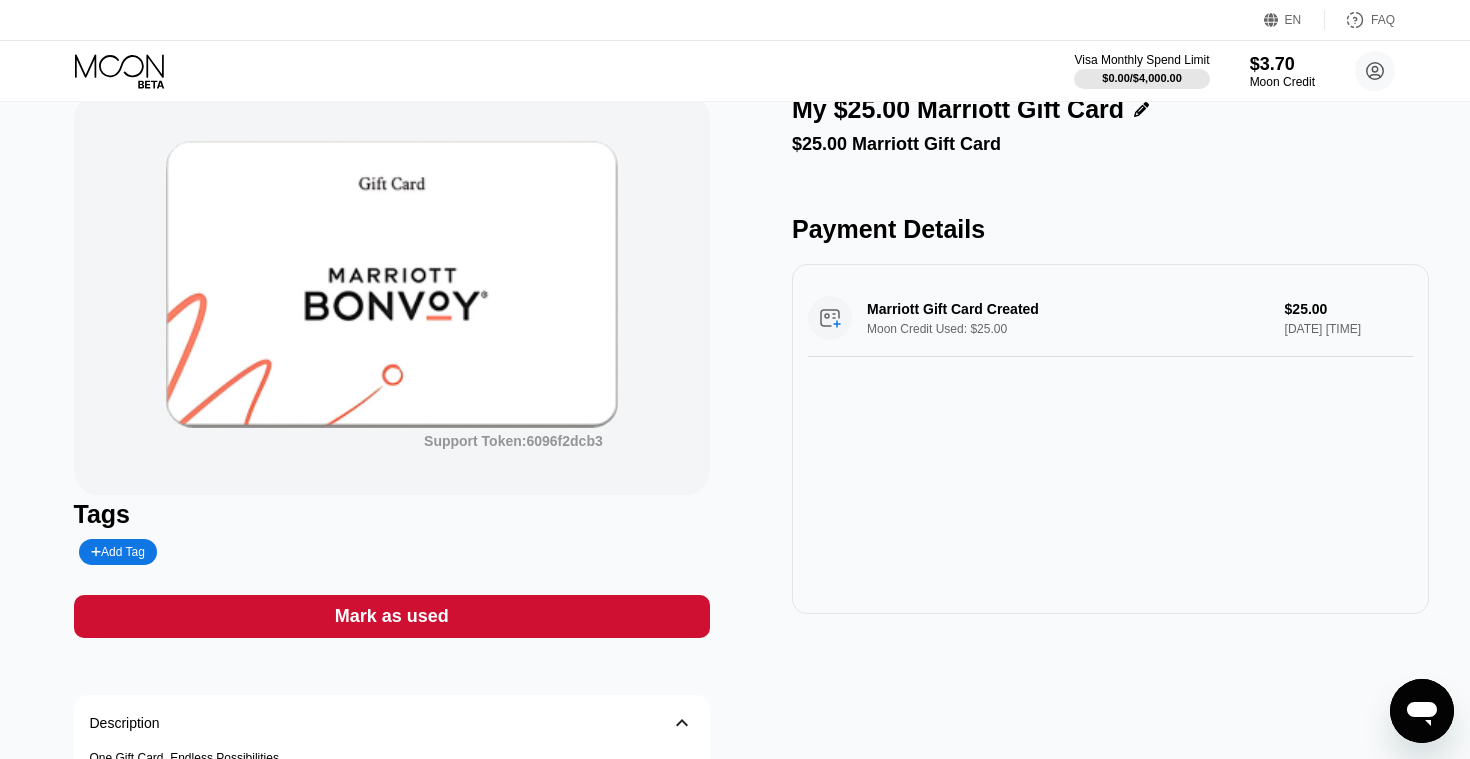 click at bounding box center [392, 284] 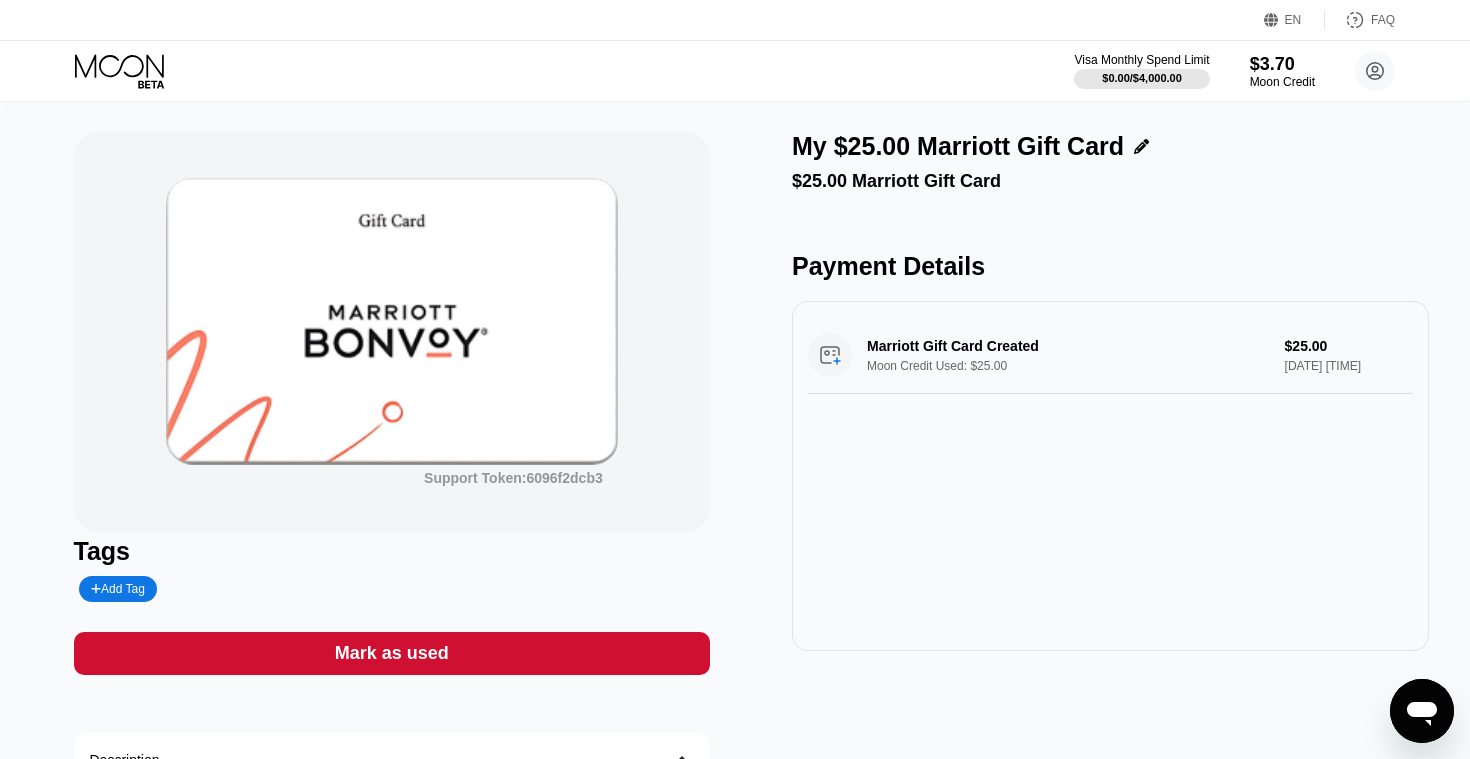 scroll, scrollTop: 364, scrollLeft: 0, axis: vertical 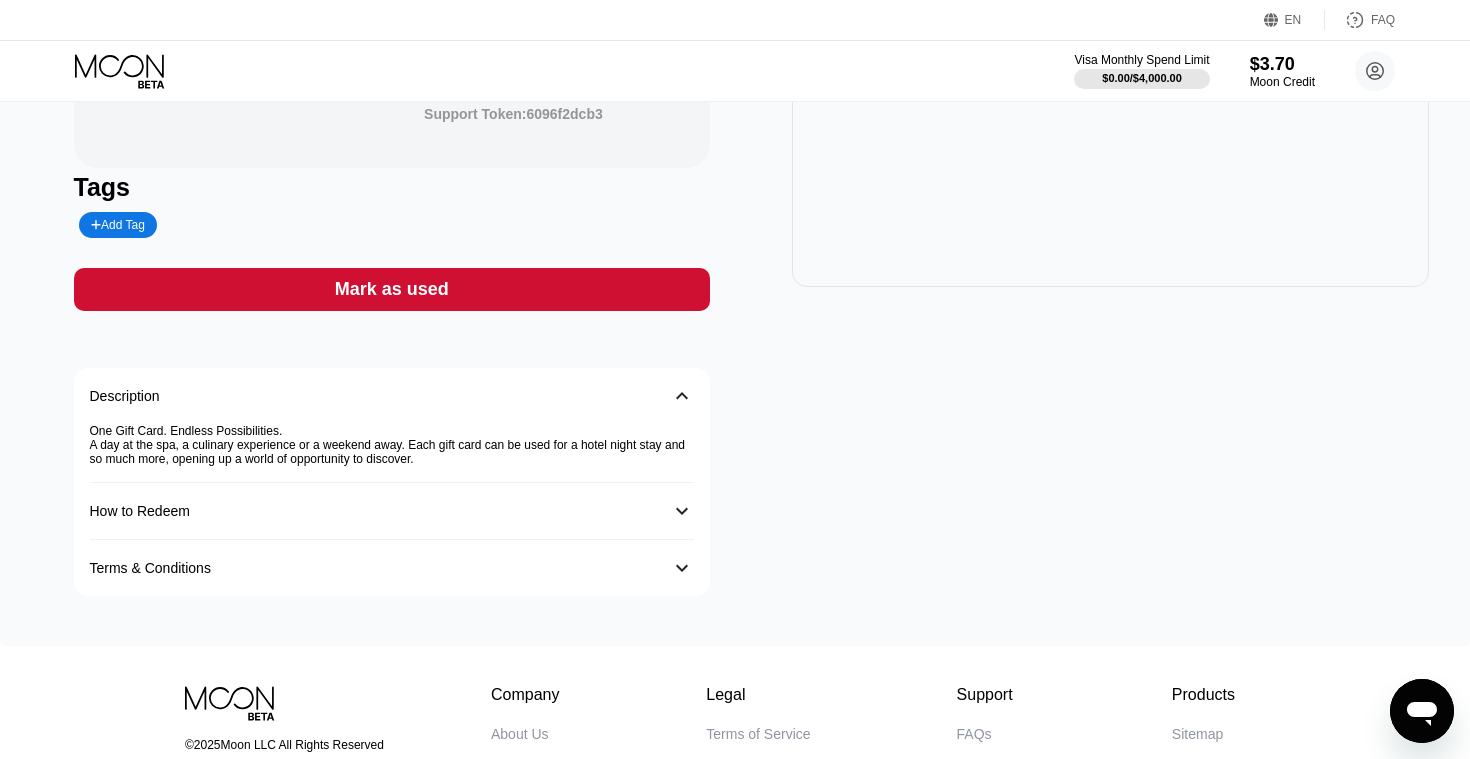click on "How to Redeem" at bounding box center (372, 511) 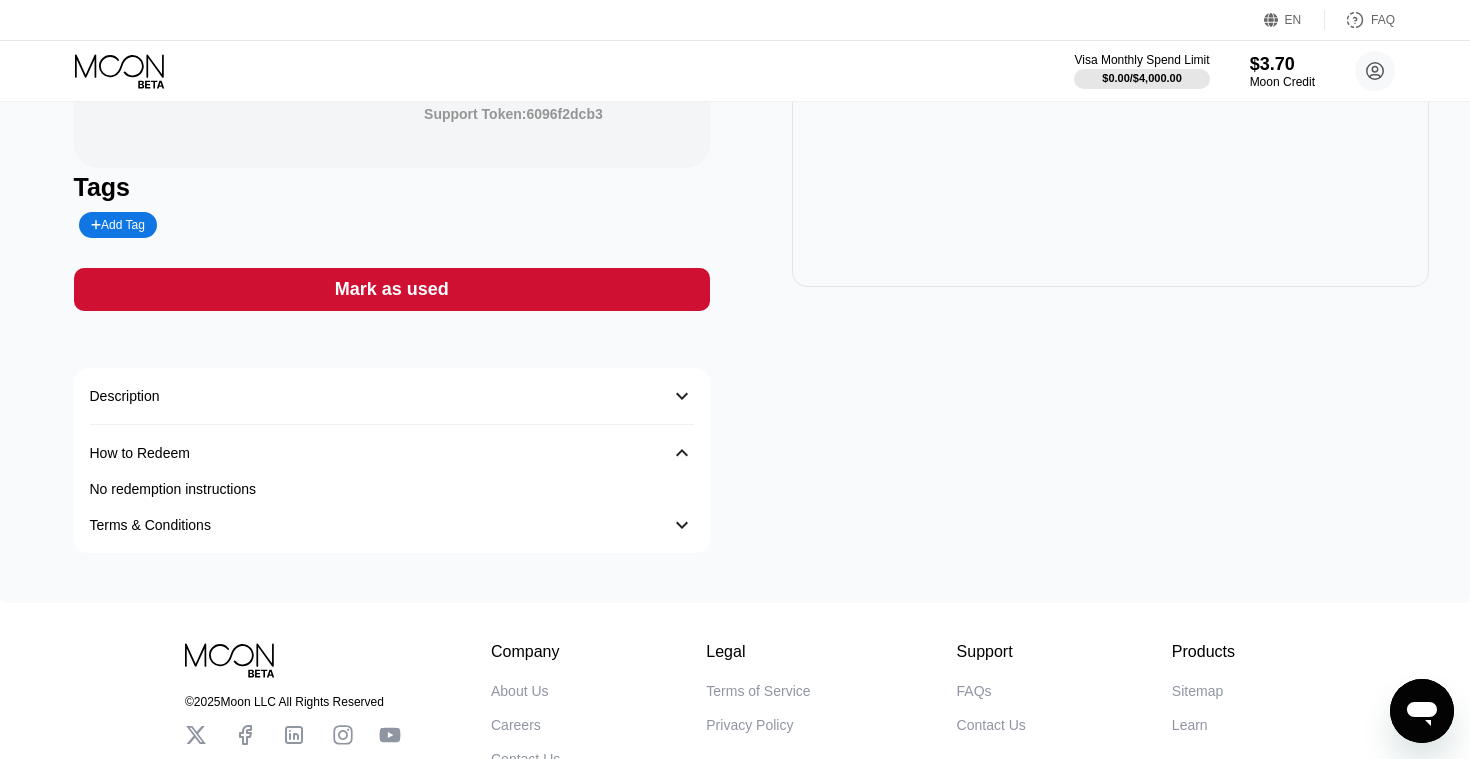 scroll, scrollTop: 0, scrollLeft: 0, axis: both 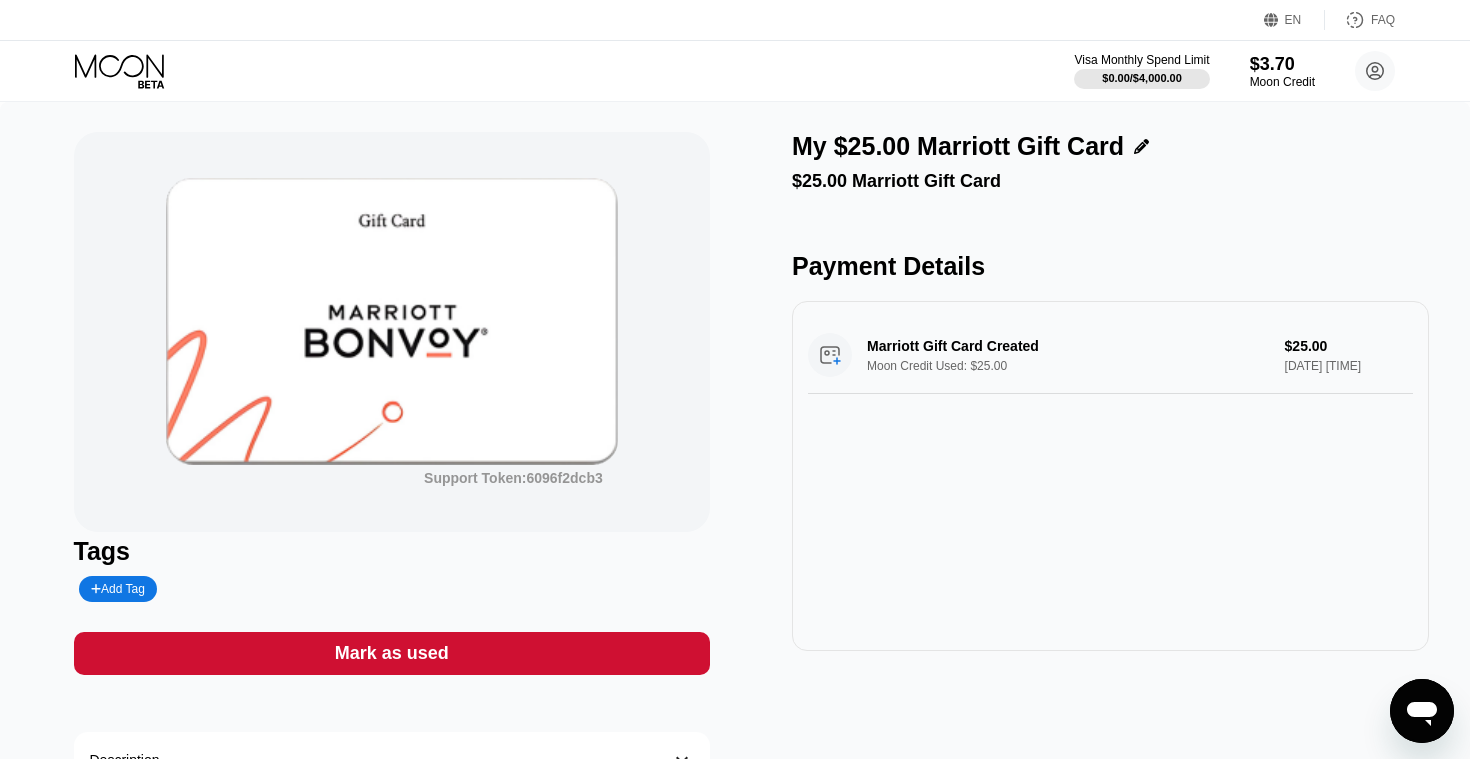 click at bounding box center [392, 321] 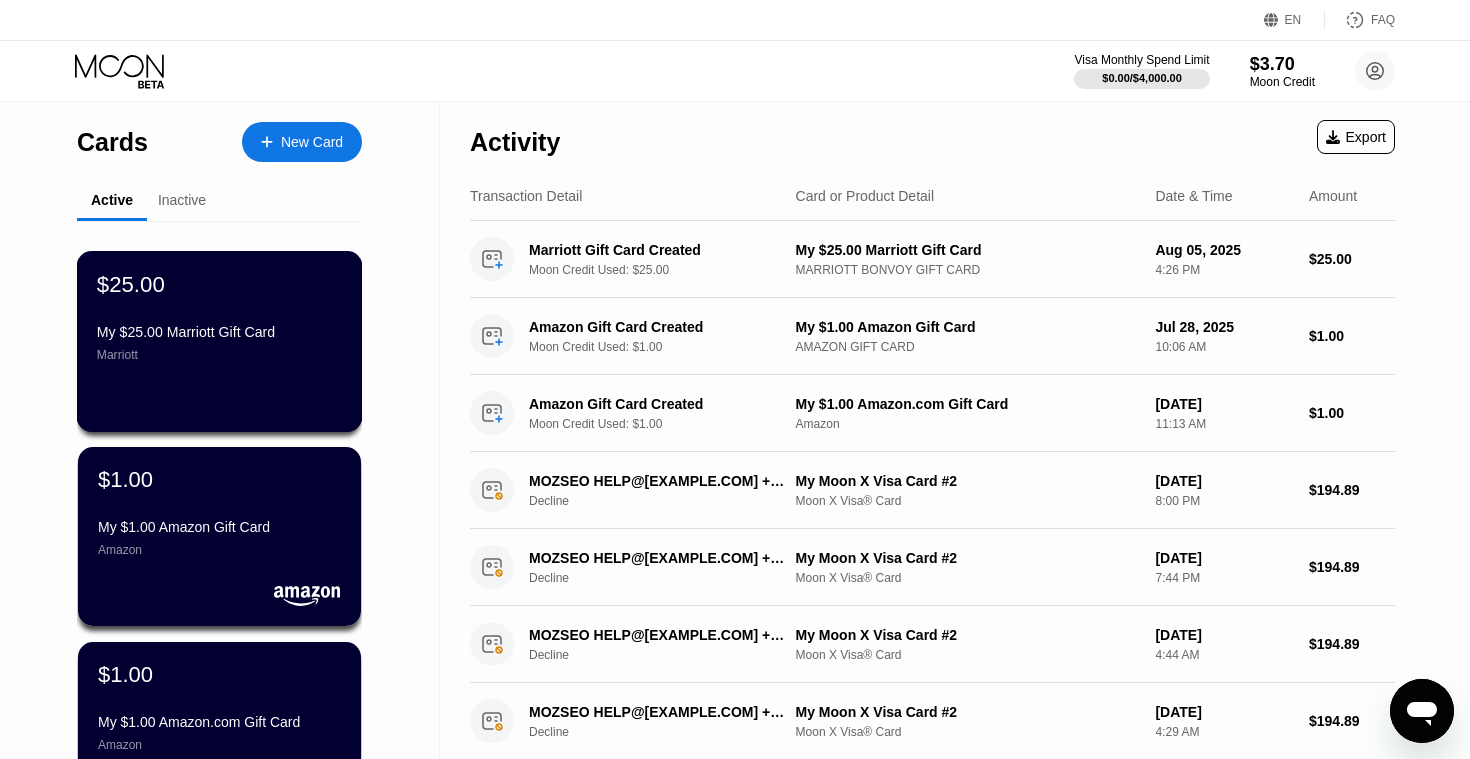 click on "$25.00 My $25.00 Marriott Gift Card Marriott" at bounding box center [219, 316] 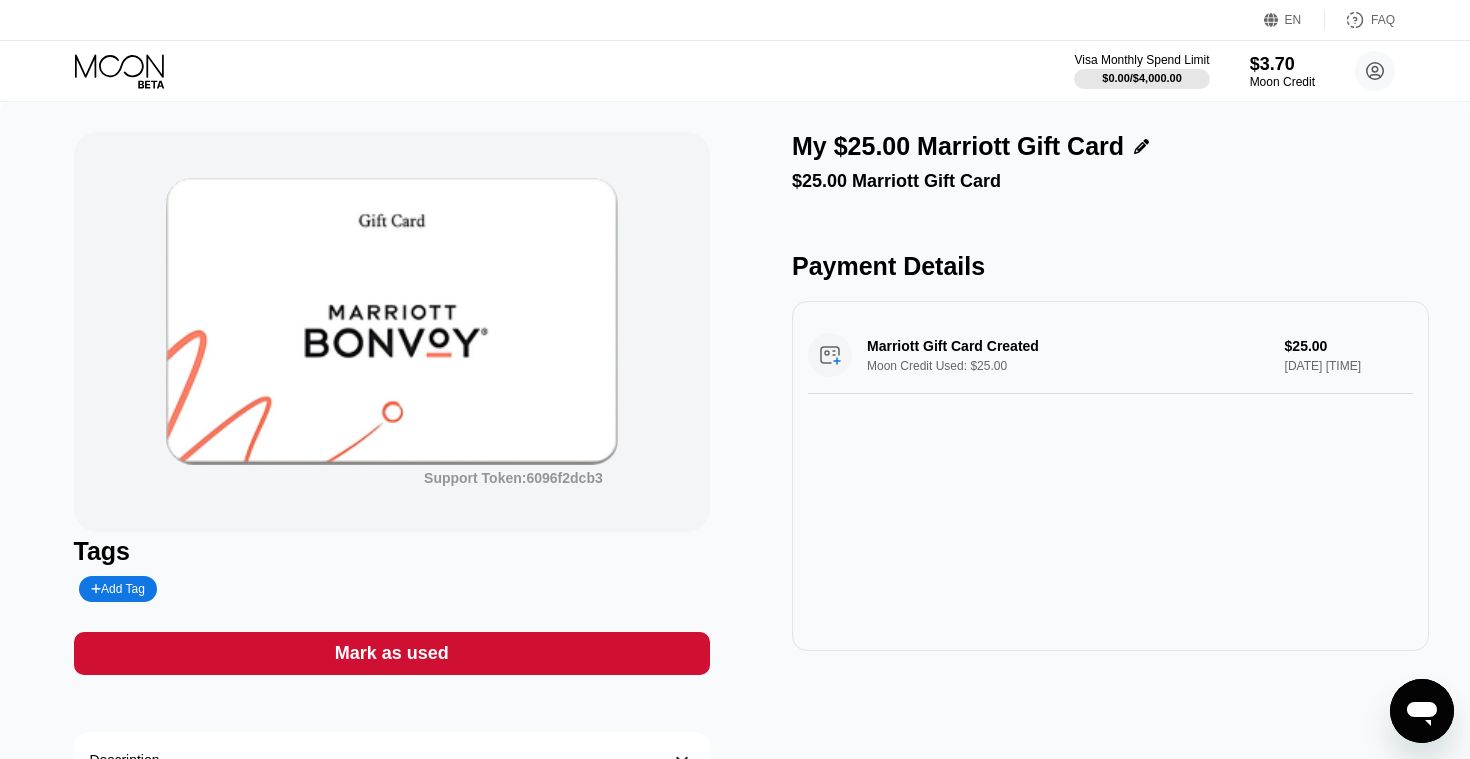 click at bounding box center (392, 321) 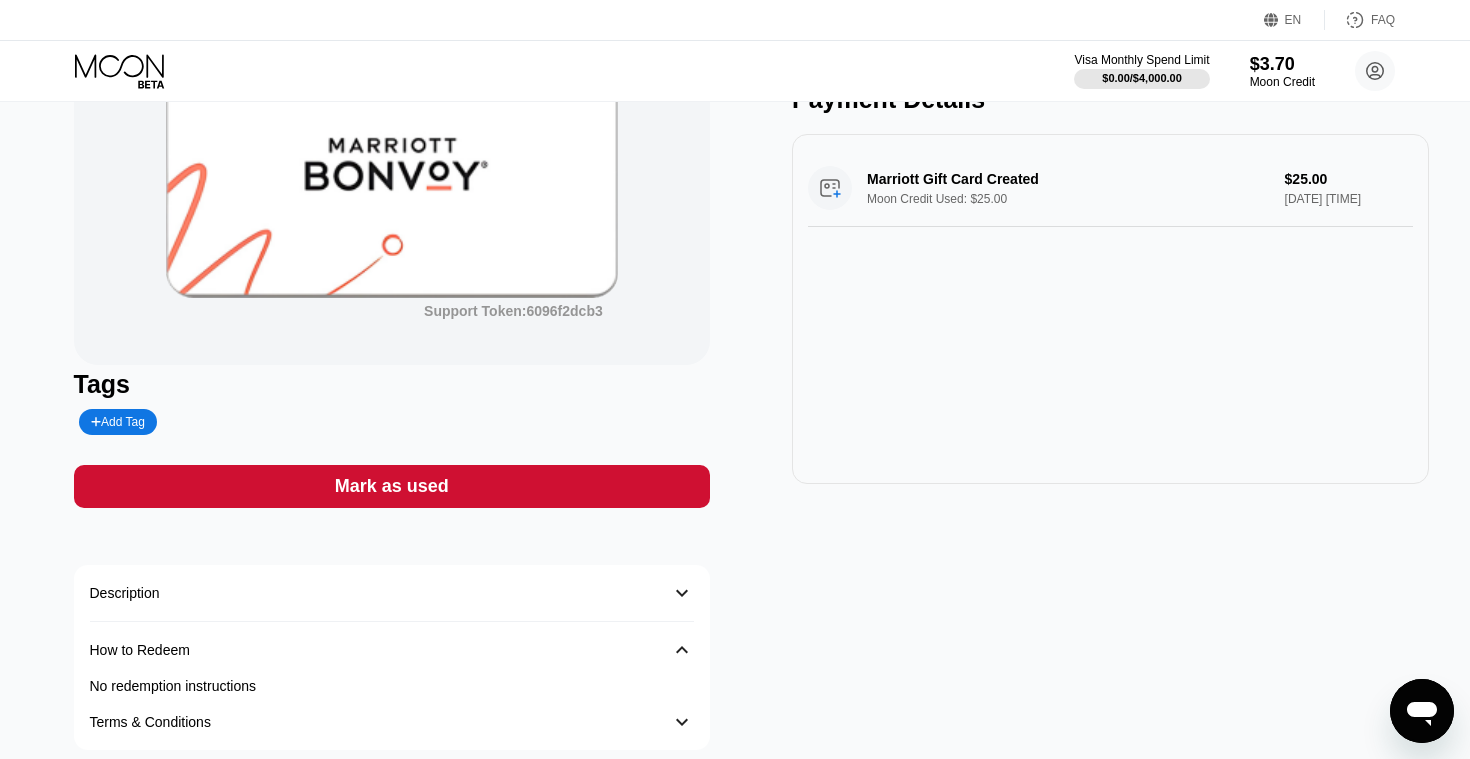 scroll, scrollTop: 0, scrollLeft: 0, axis: both 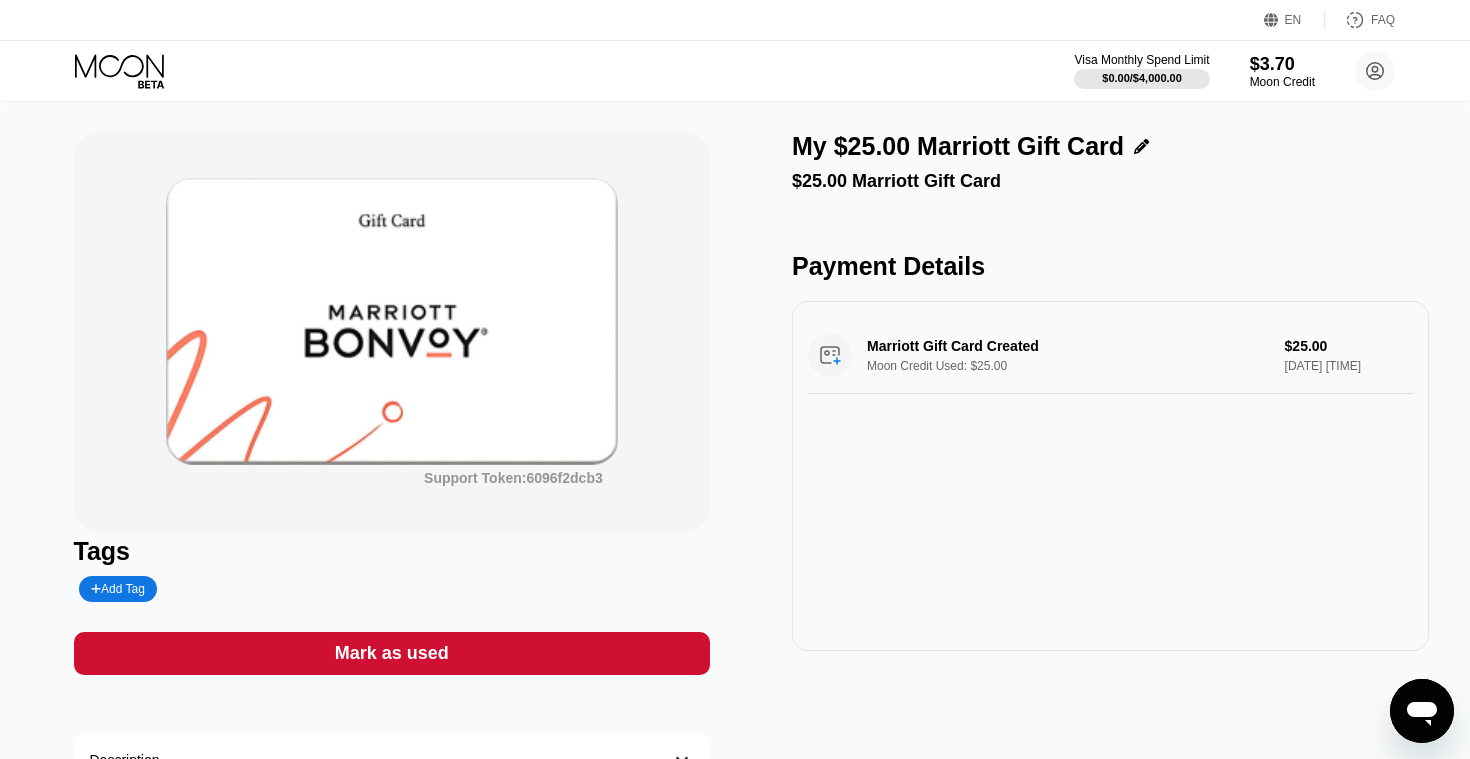 click on "My $25.00 Marriott Gift Card $25.00 Marriott Gift Card" at bounding box center (1110, 162) 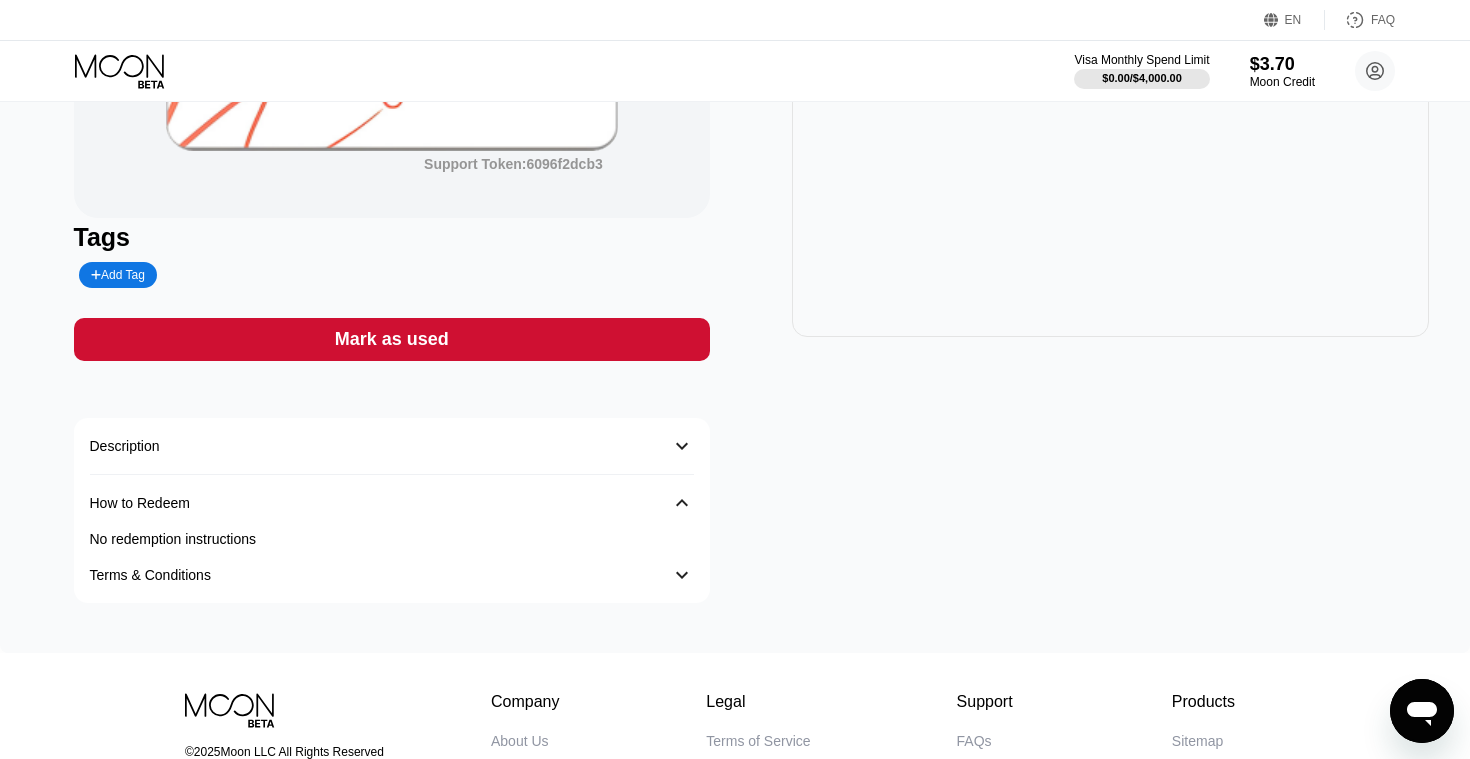 scroll, scrollTop: 504, scrollLeft: 0, axis: vertical 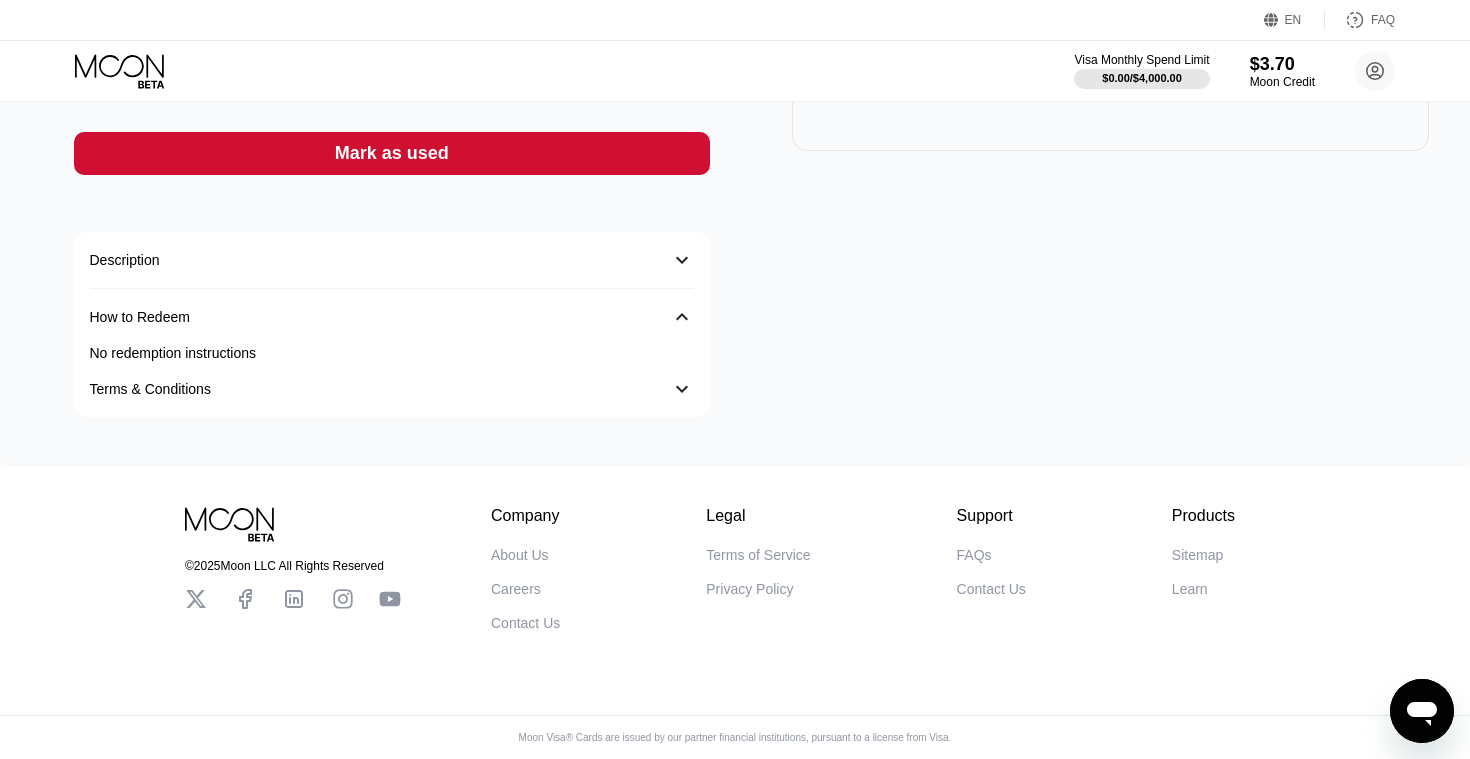 click on "Terms & Conditions" at bounding box center [150, 389] 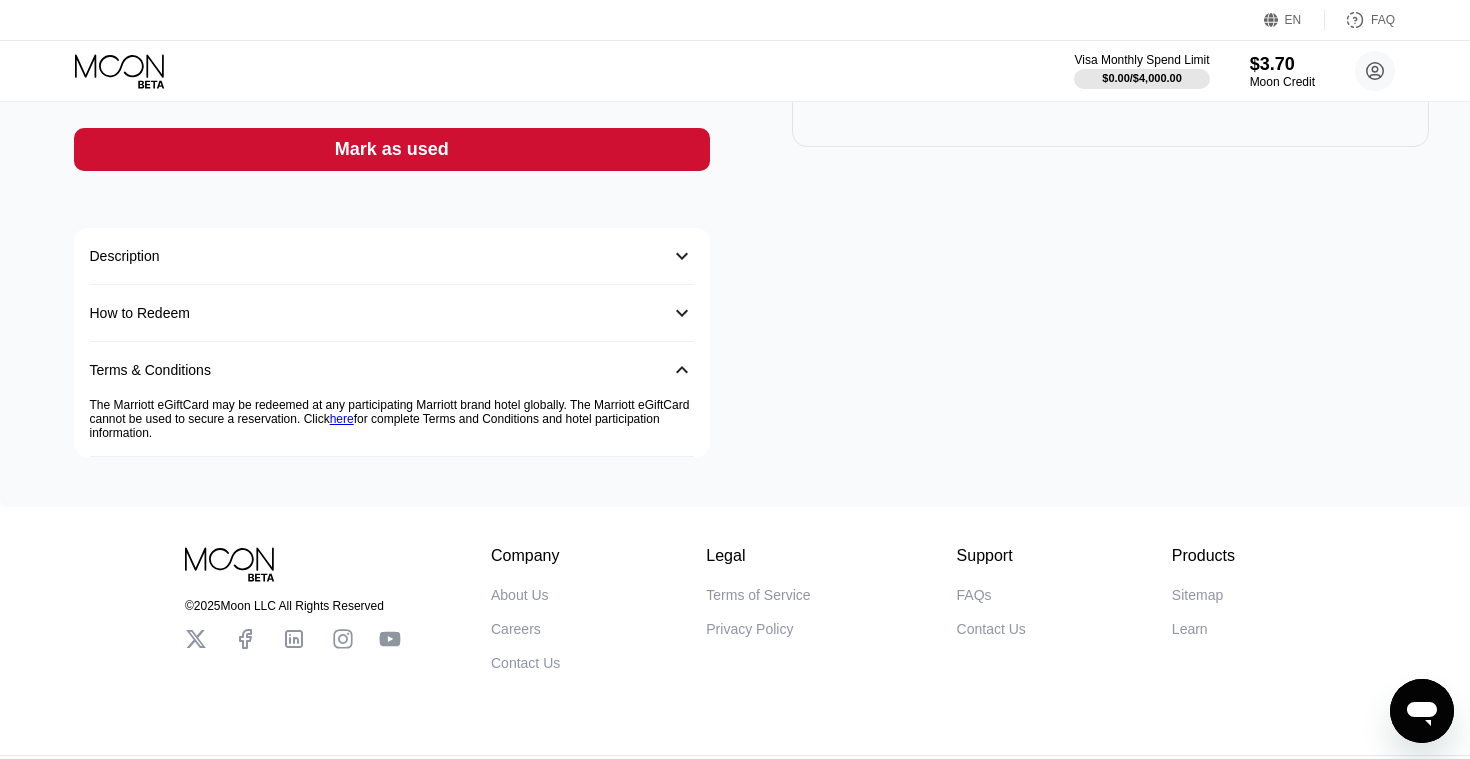 click on "How to Redeem 󰅀" at bounding box center (392, 313) 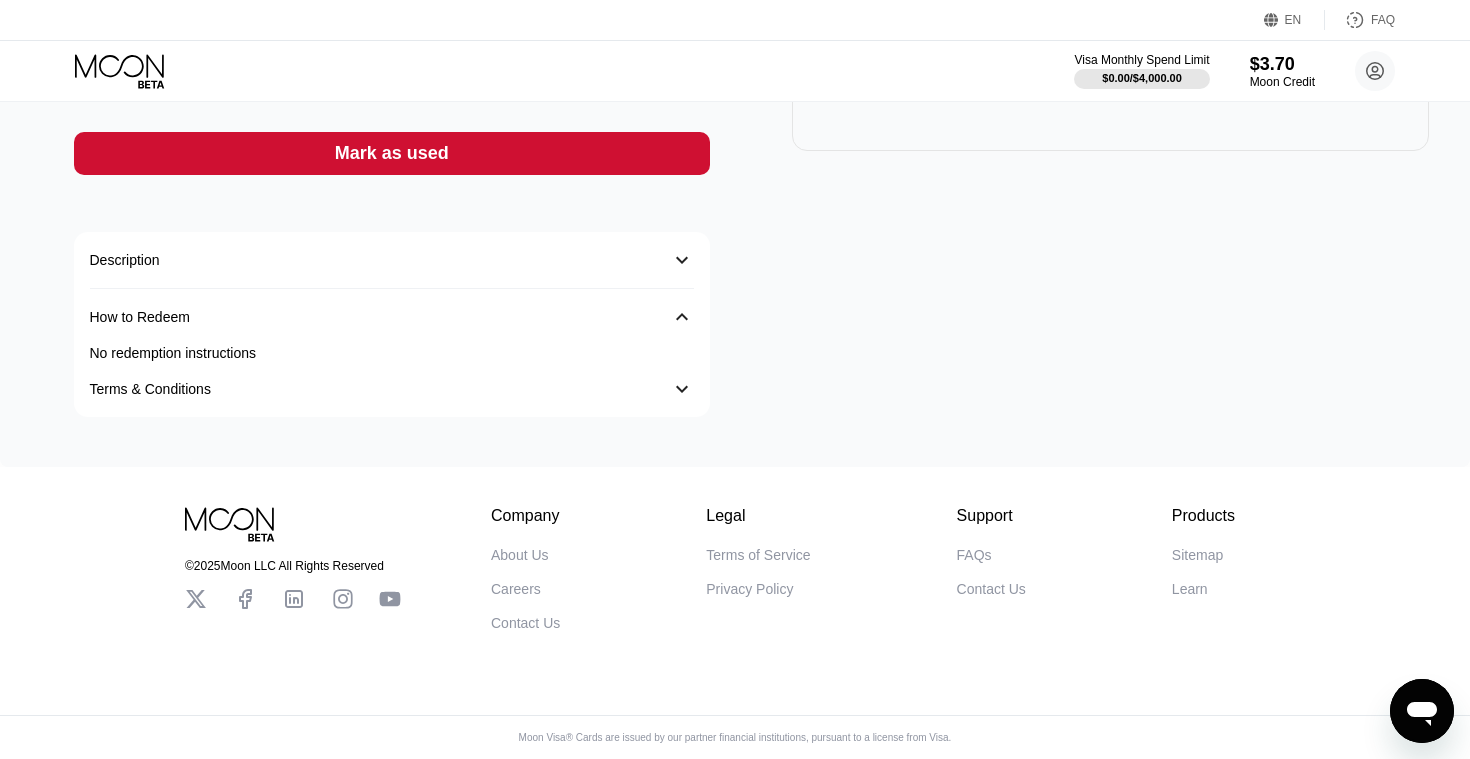 click on "How to Redeem 󰅀" at bounding box center [392, 317] 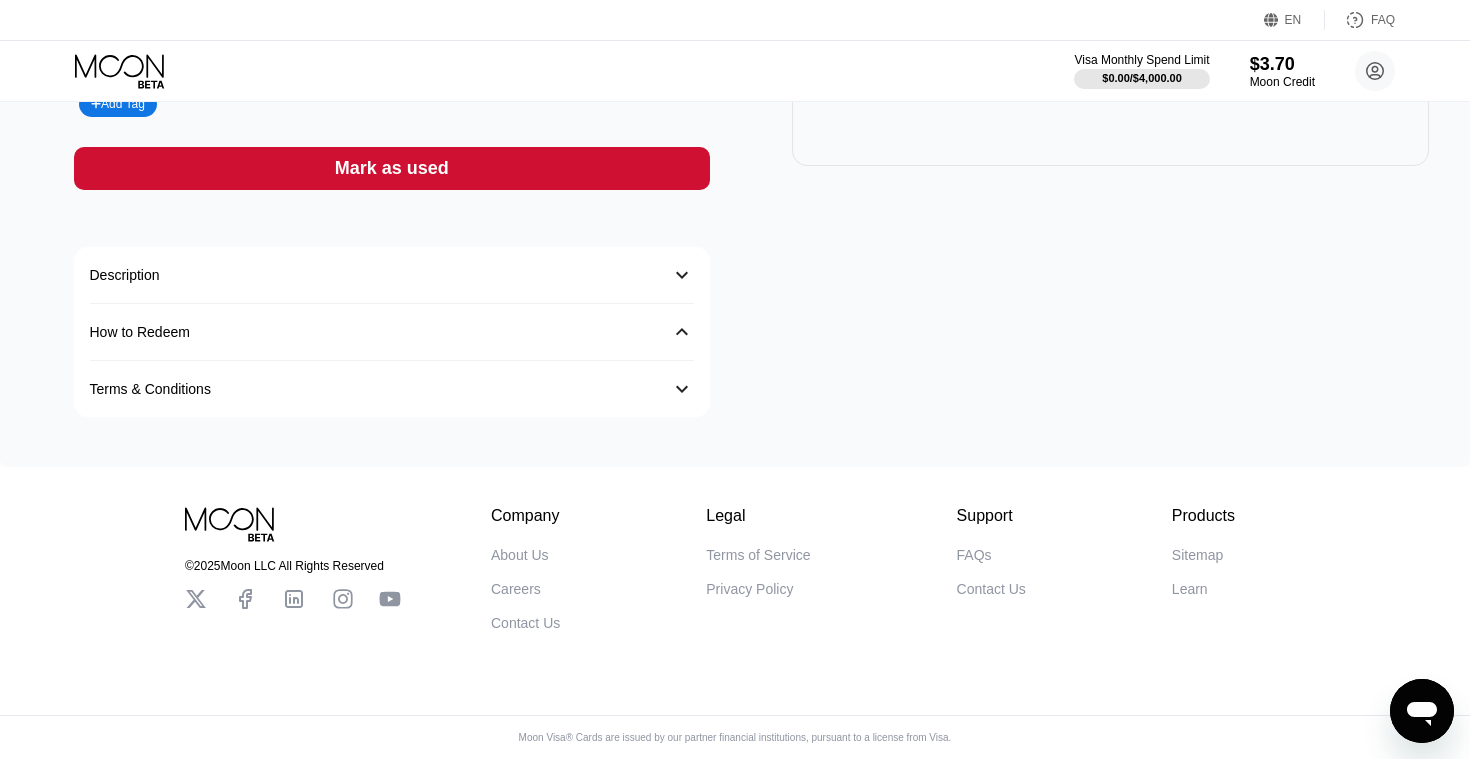 scroll, scrollTop: 489, scrollLeft: 0, axis: vertical 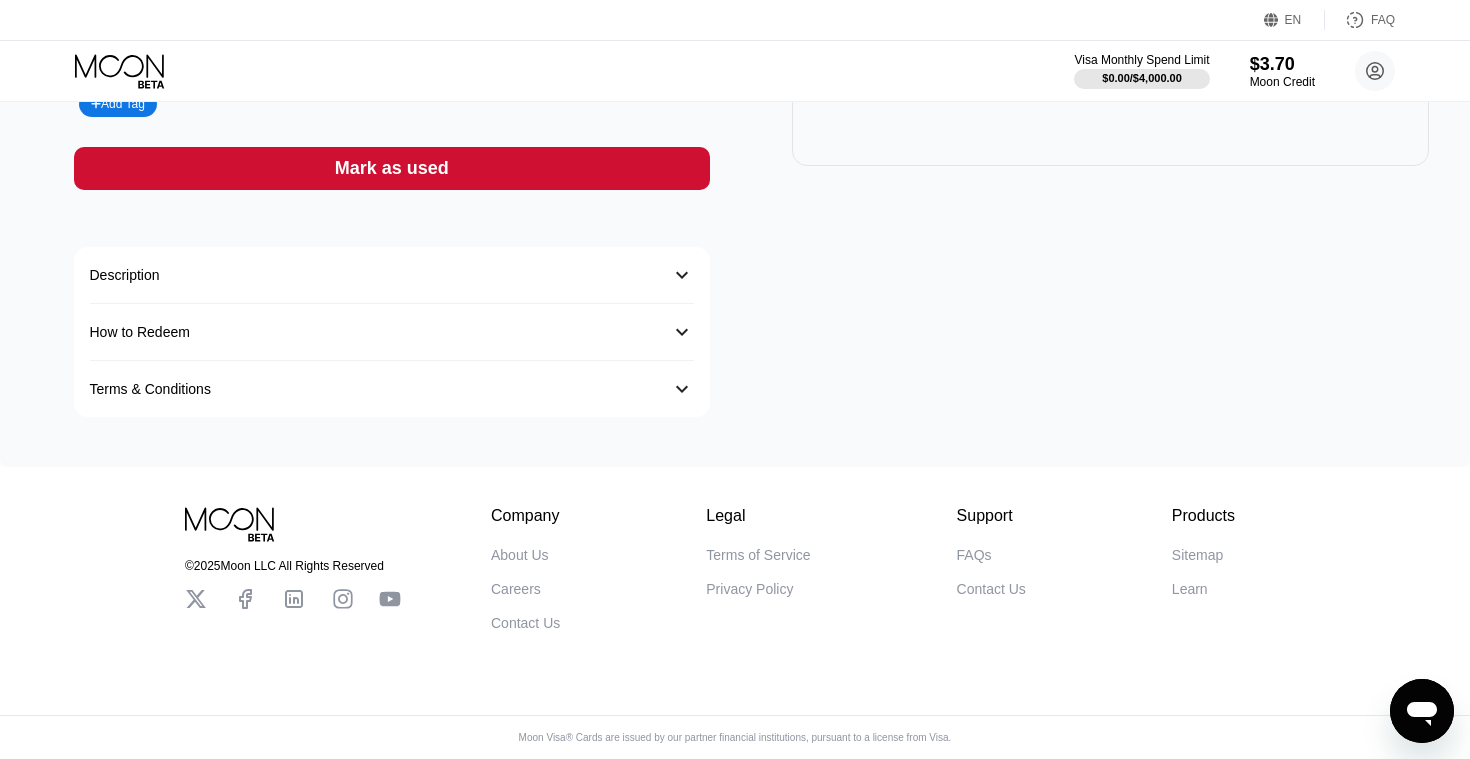 click on "Description 󰅀" at bounding box center (392, 275) 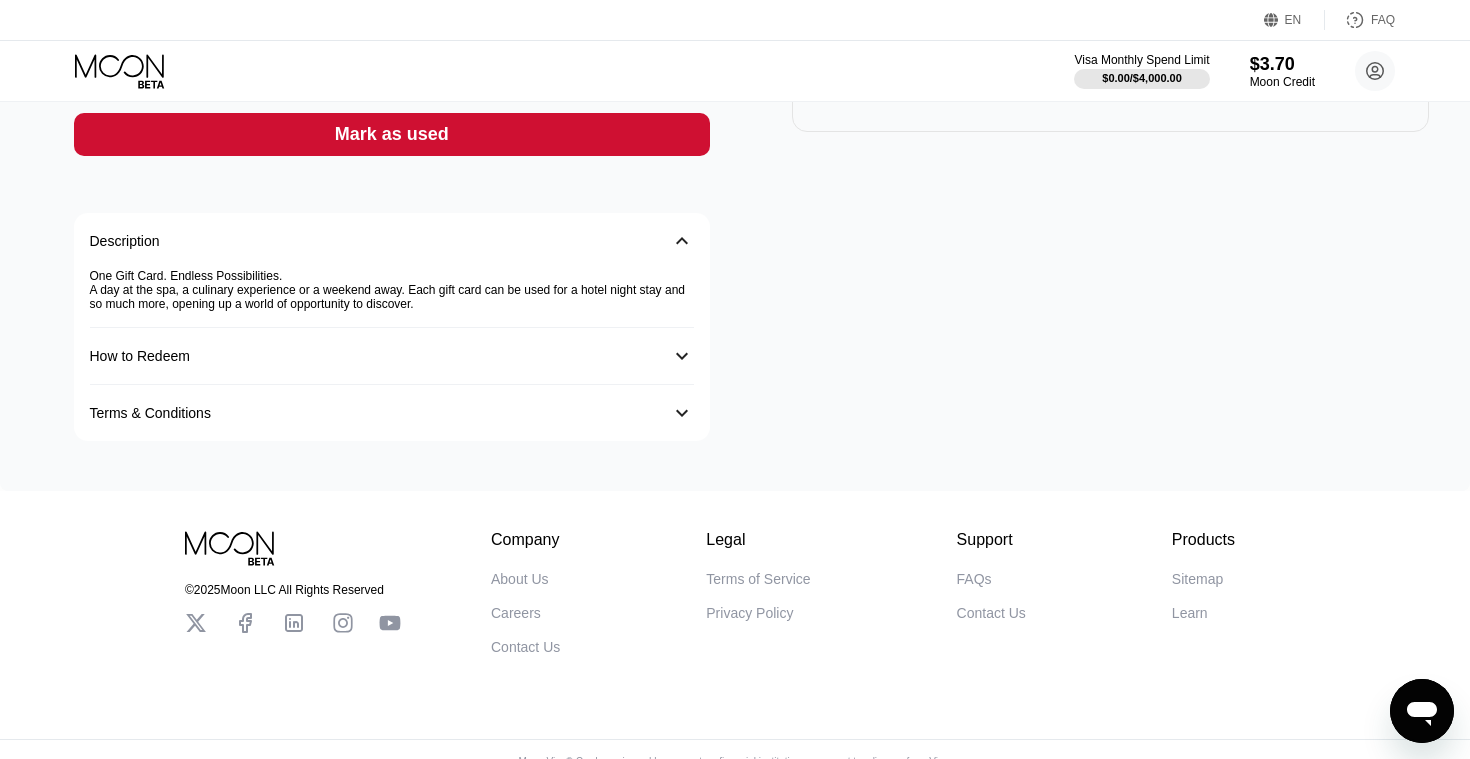 scroll, scrollTop: 520, scrollLeft: 0, axis: vertical 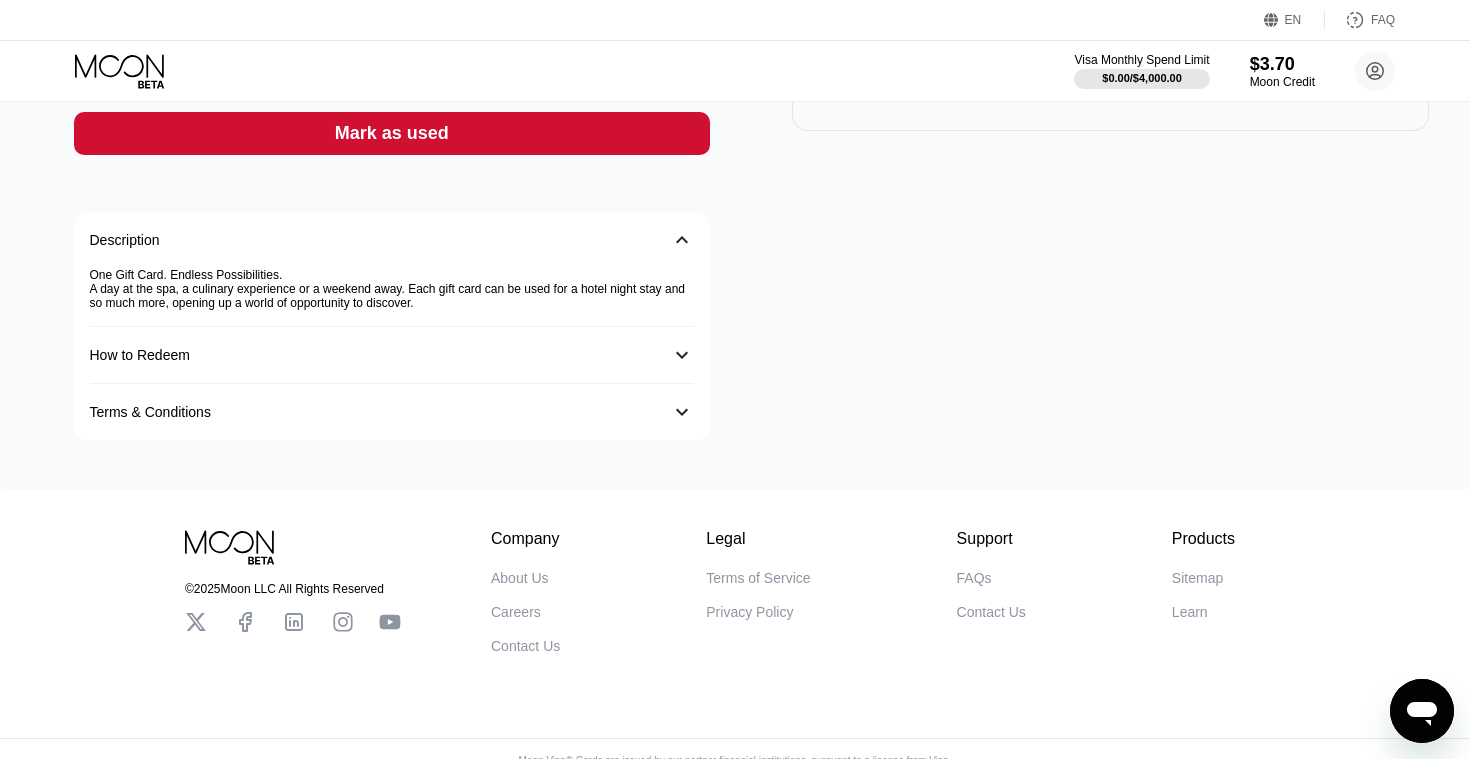 click on "How to Redeem 󰅀" at bounding box center [392, 355] 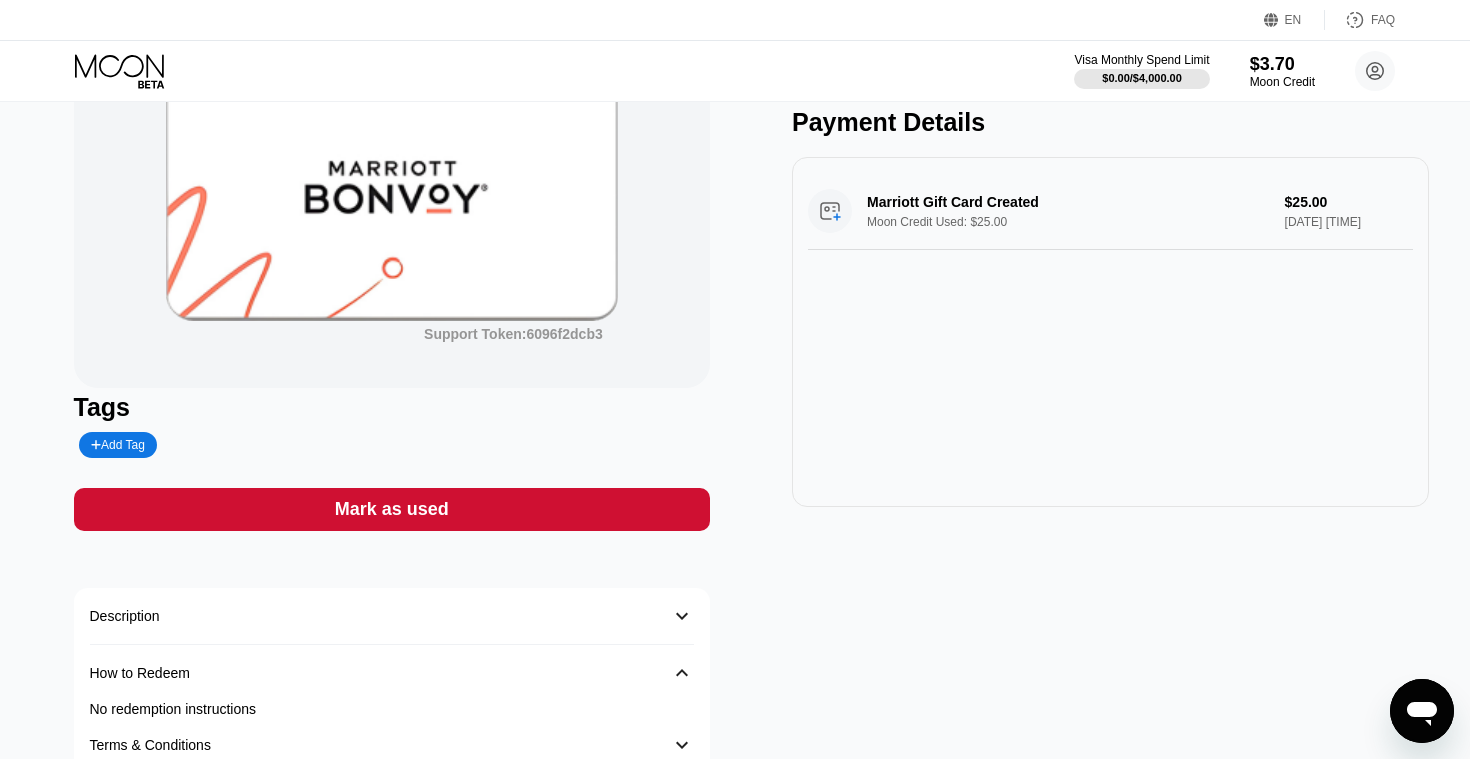 scroll, scrollTop: 0, scrollLeft: 0, axis: both 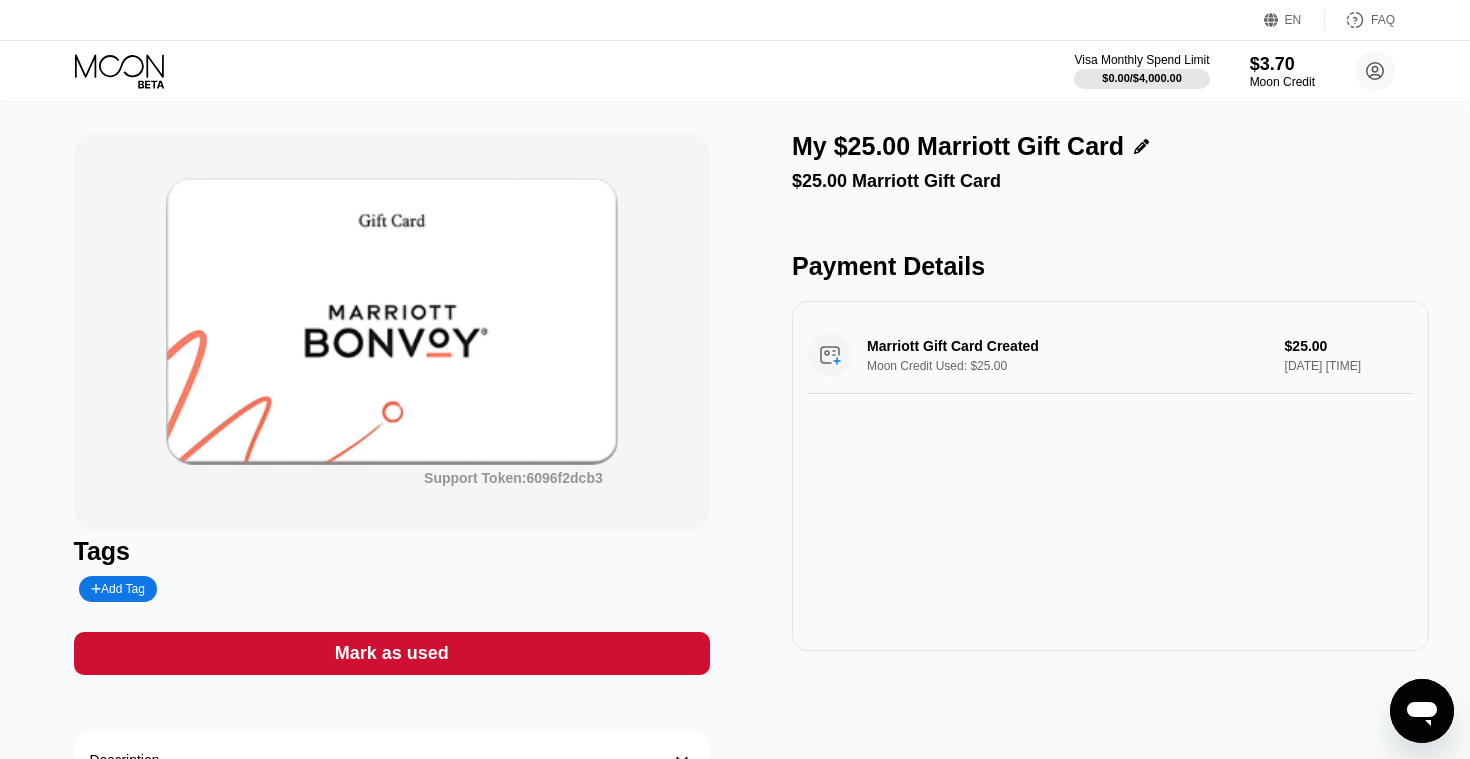 click at bounding box center [392, 321] 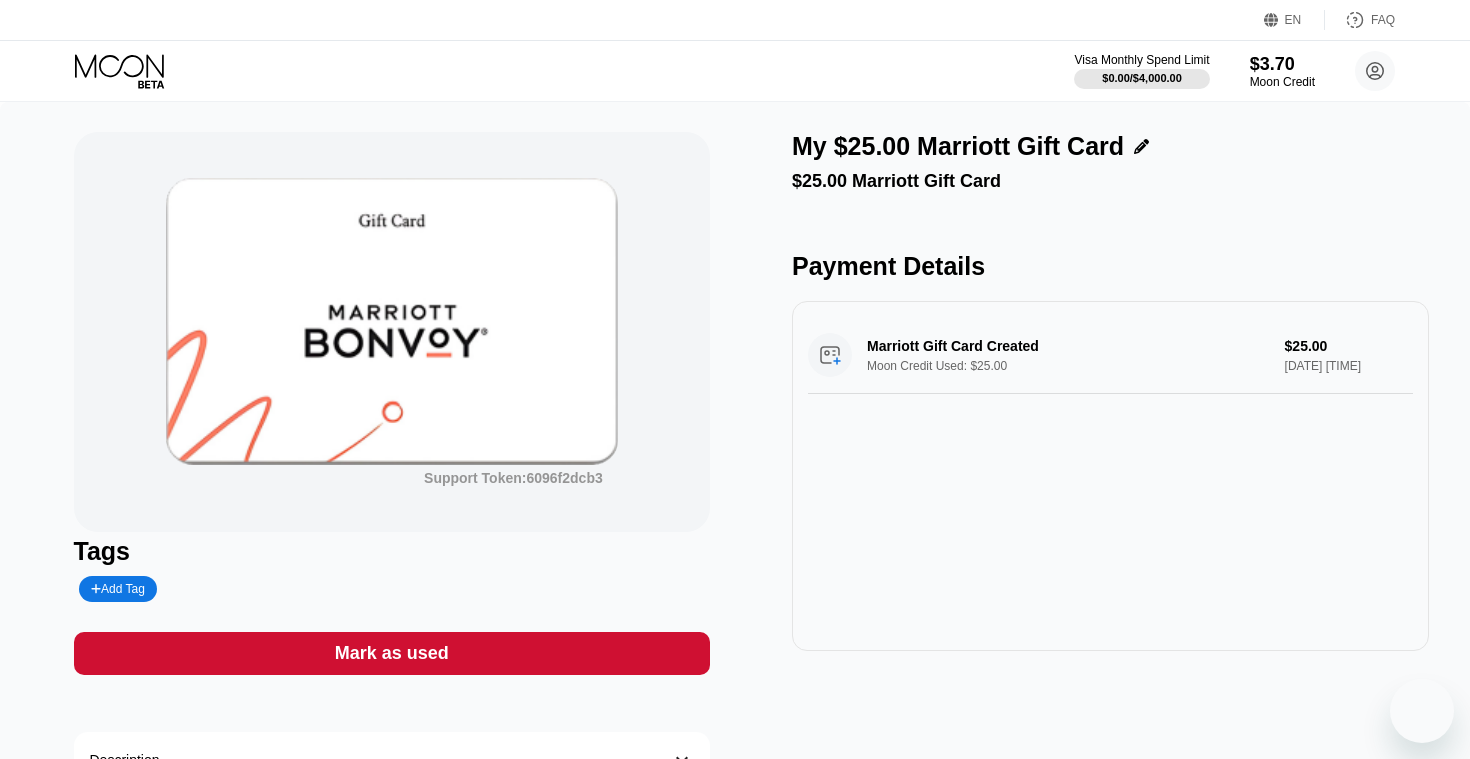 scroll, scrollTop: 0, scrollLeft: 0, axis: both 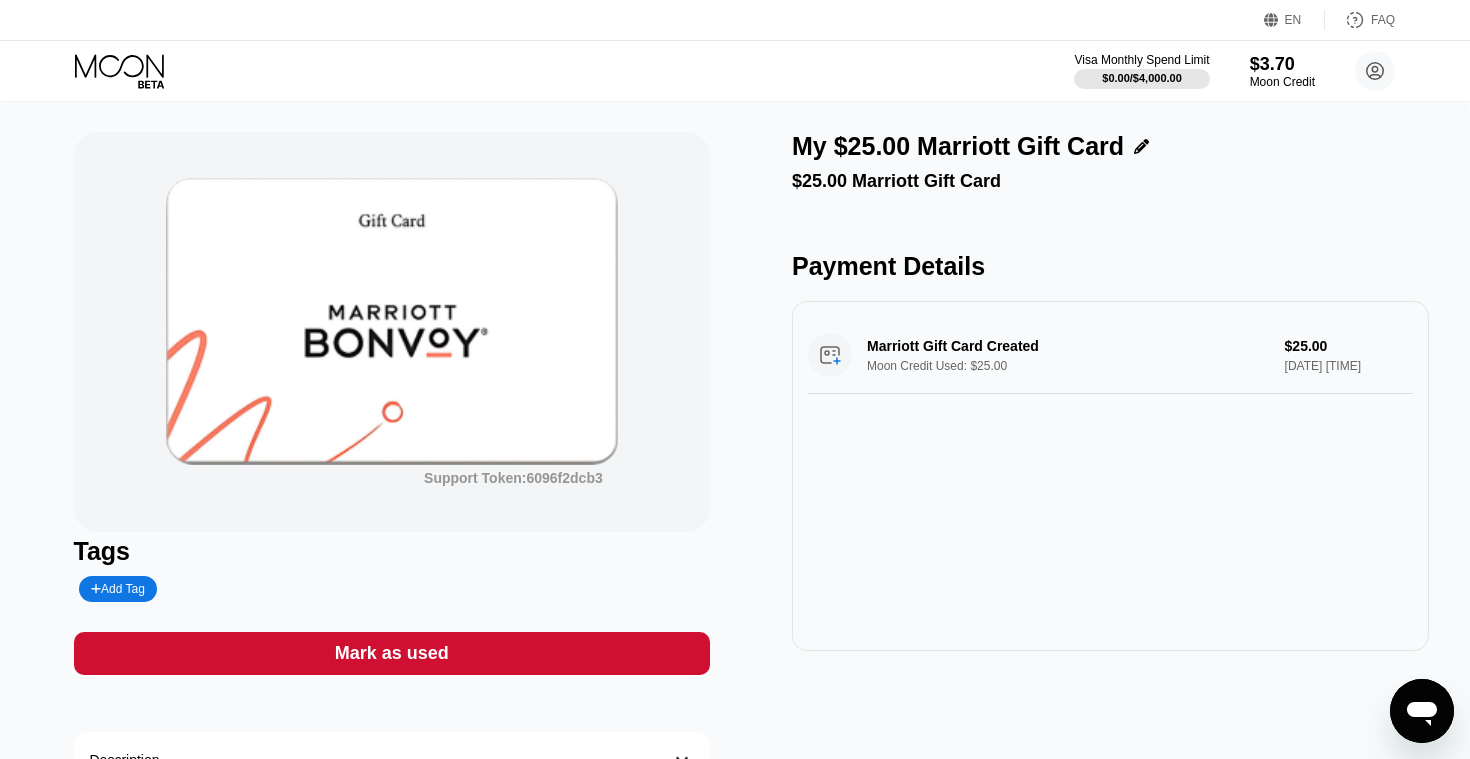 click 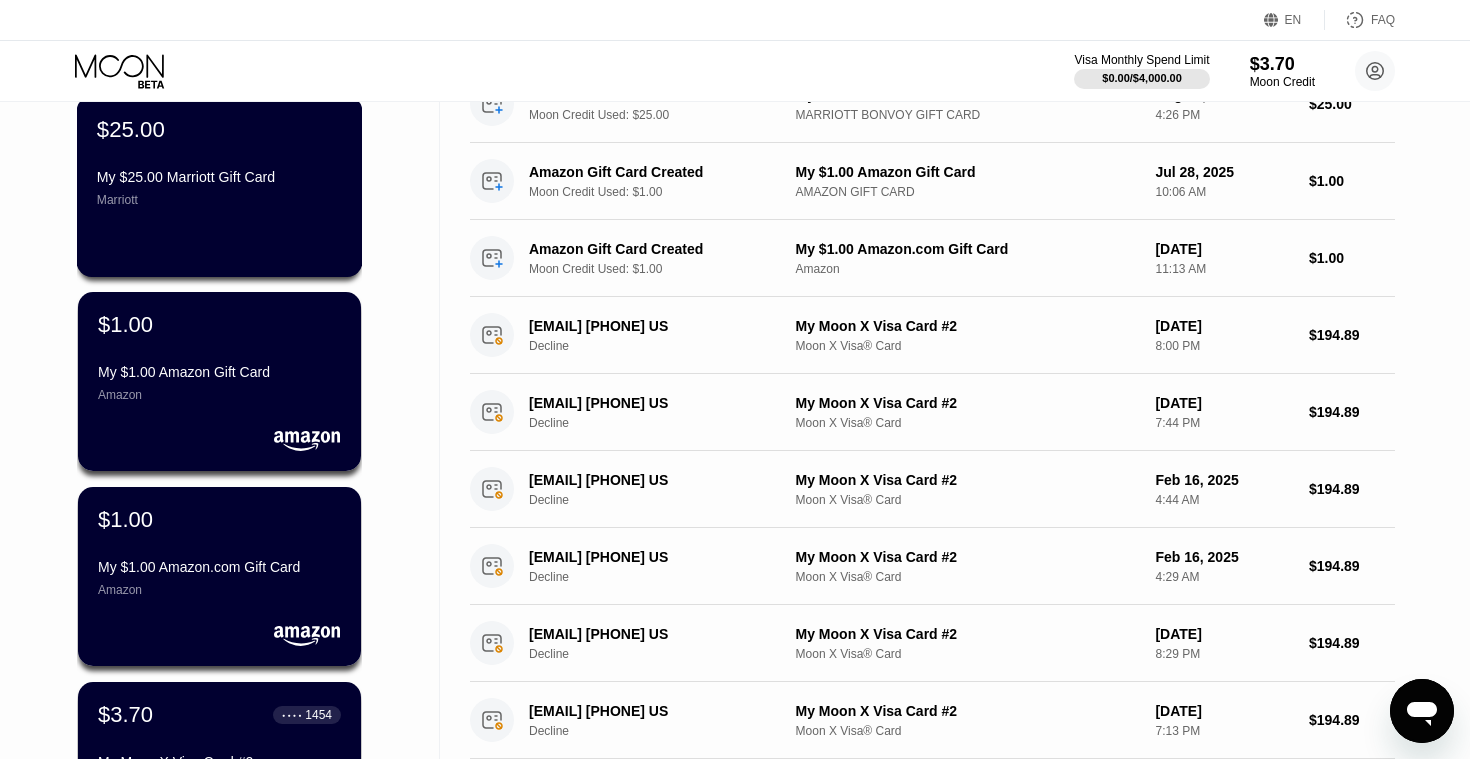 scroll, scrollTop: 160, scrollLeft: 0, axis: vertical 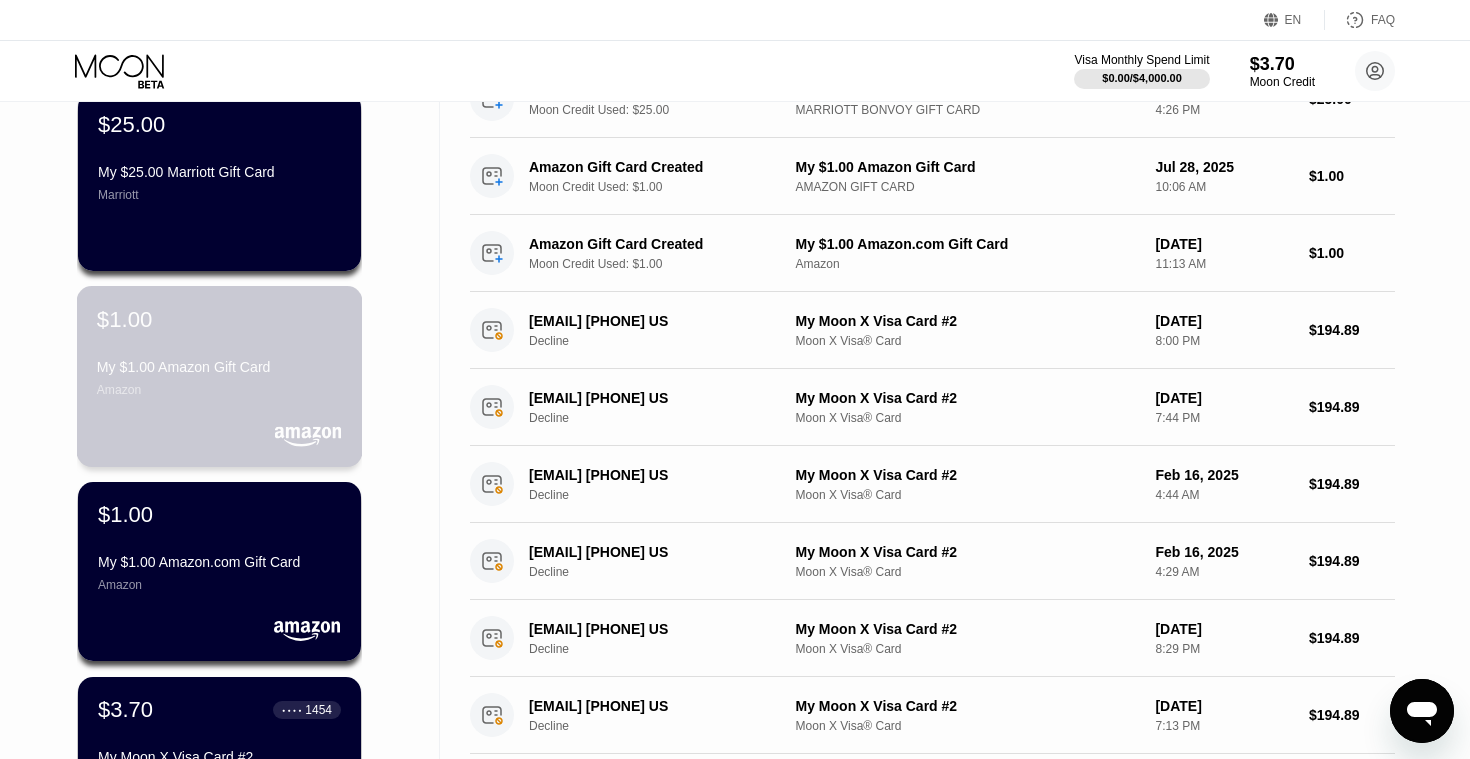 click on "My $1.00 Amazon Gift Card" at bounding box center [219, 367] 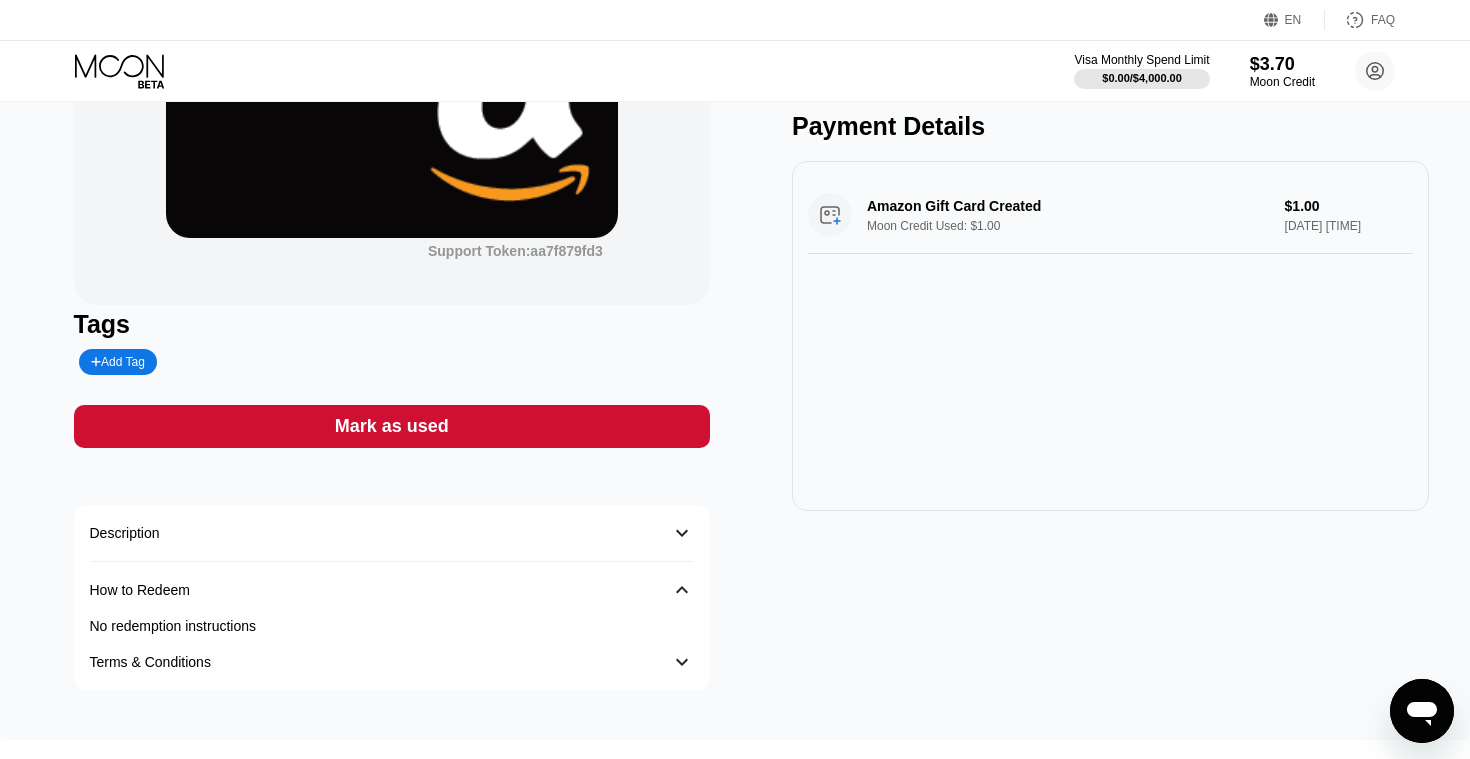 scroll, scrollTop: 0, scrollLeft: 0, axis: both 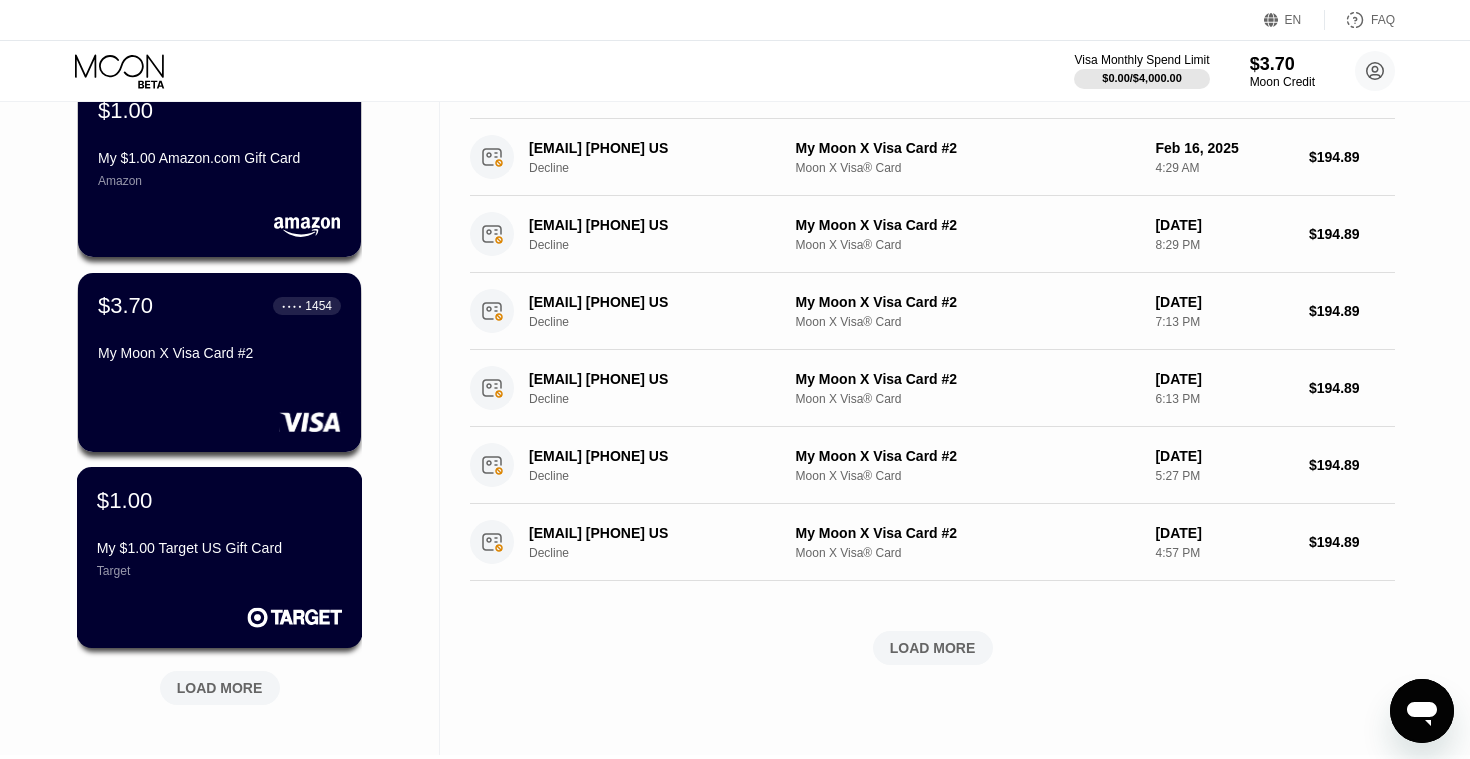 click on "Target" at bounding box center [219, 571] 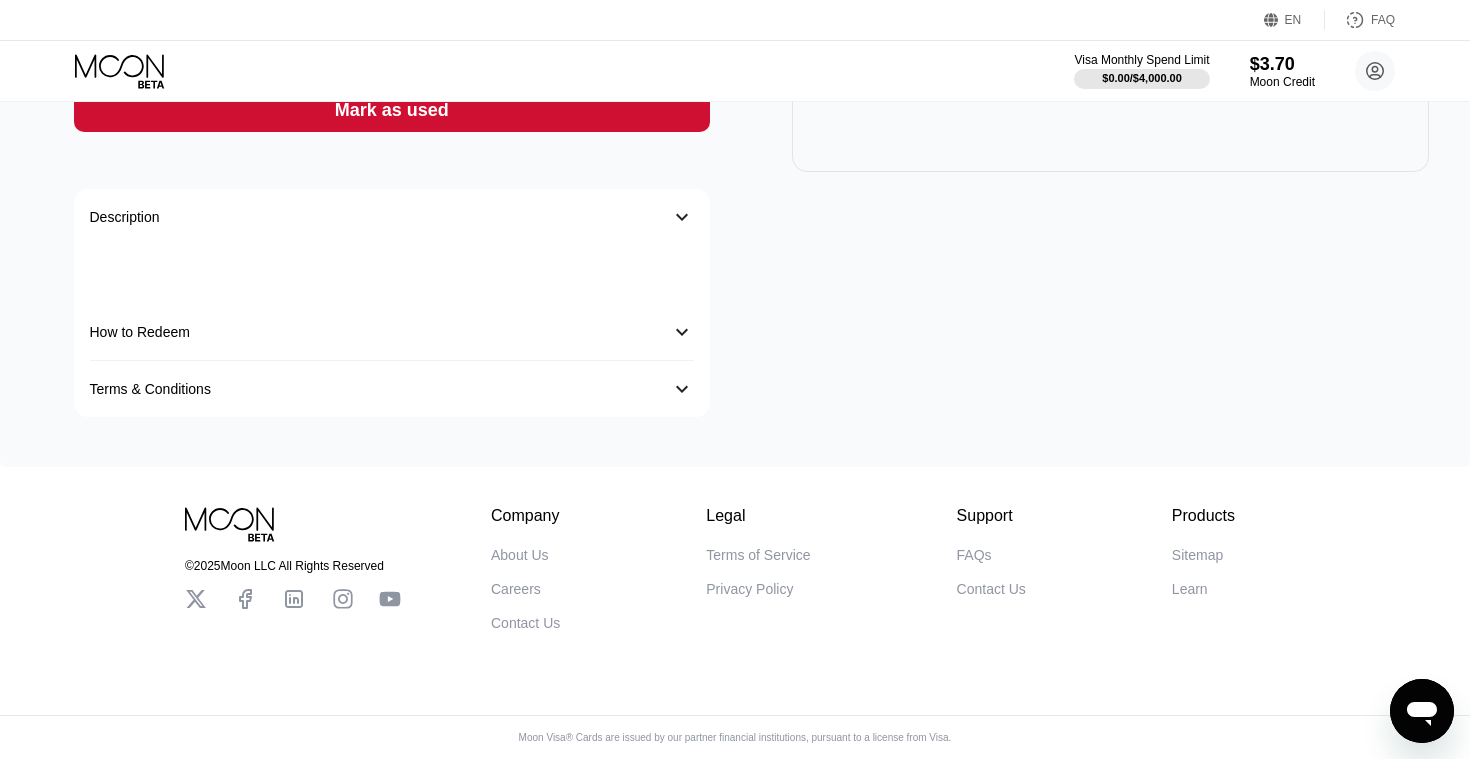 scroll, scrollTop: 0, scrollLeft: 0, axis: both 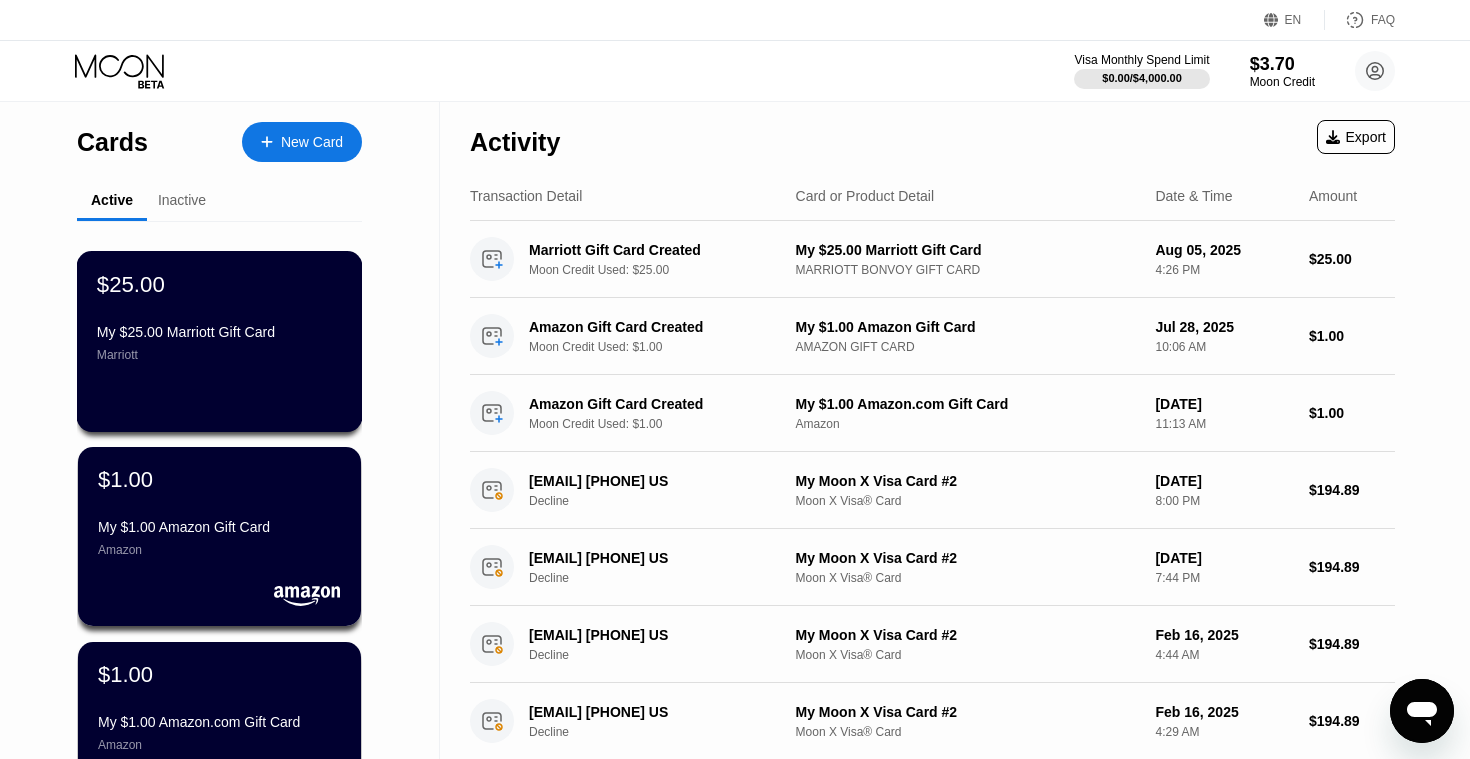 click on "My $25.00 Marriott Gift Card Marriott" at bounding box center (219, 343) 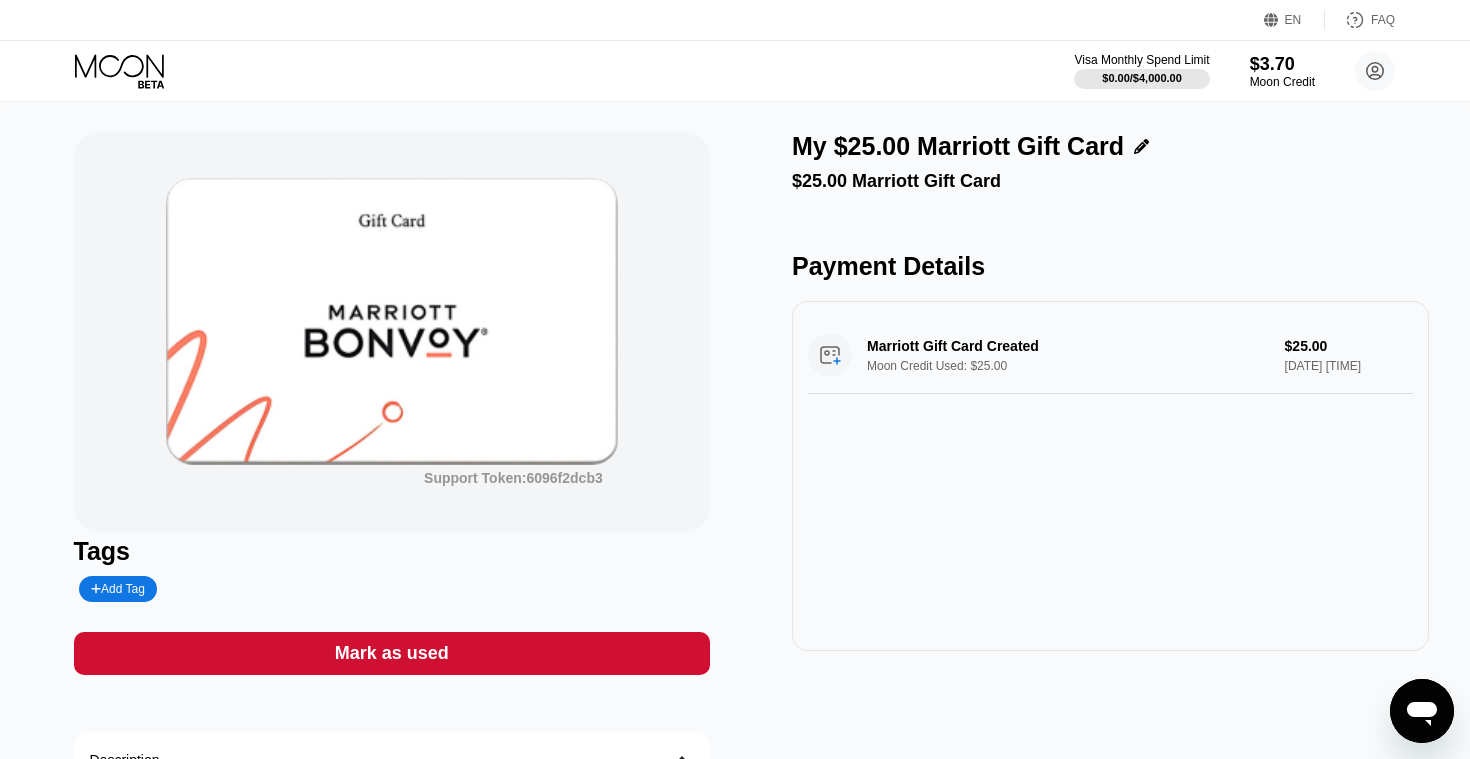 click at bounding box center [392, 321] 